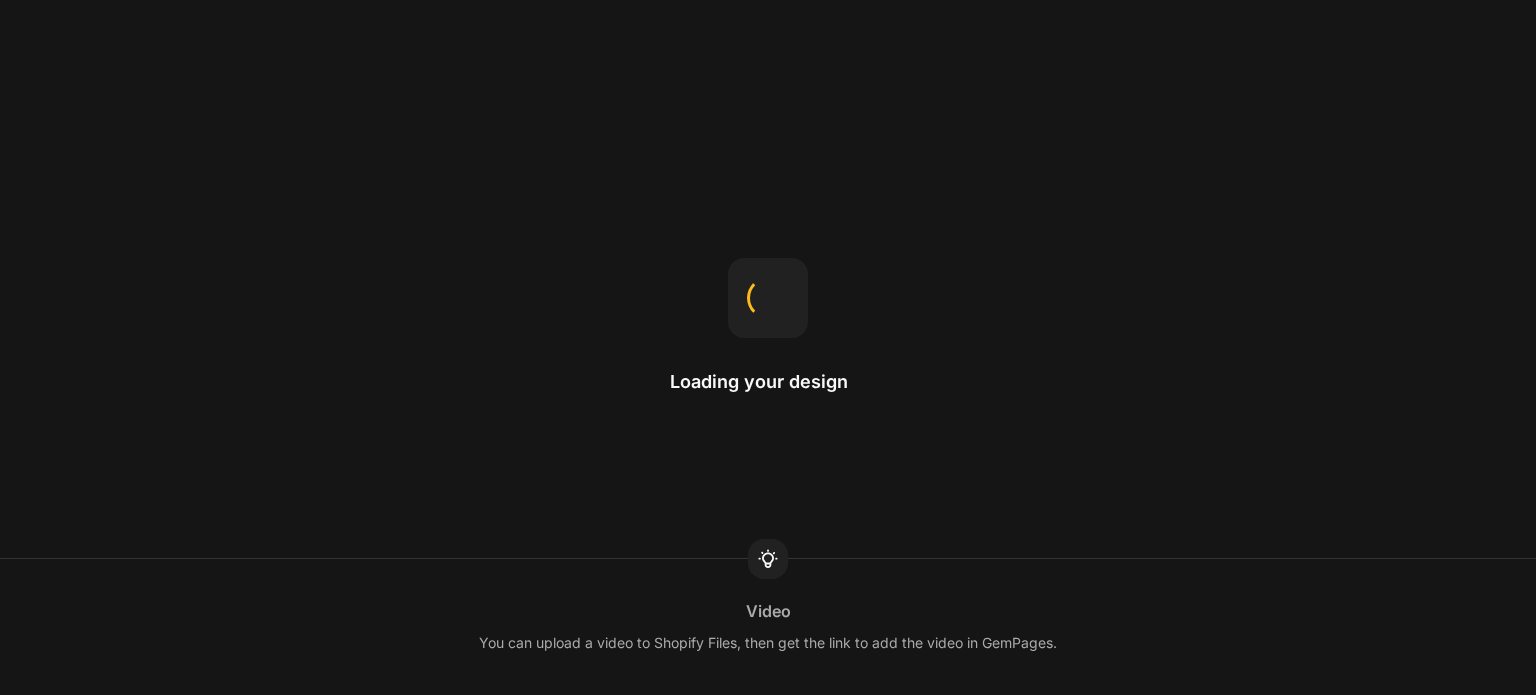 scroll, scrollTop: 0, scrollLeft: 0, axis: both 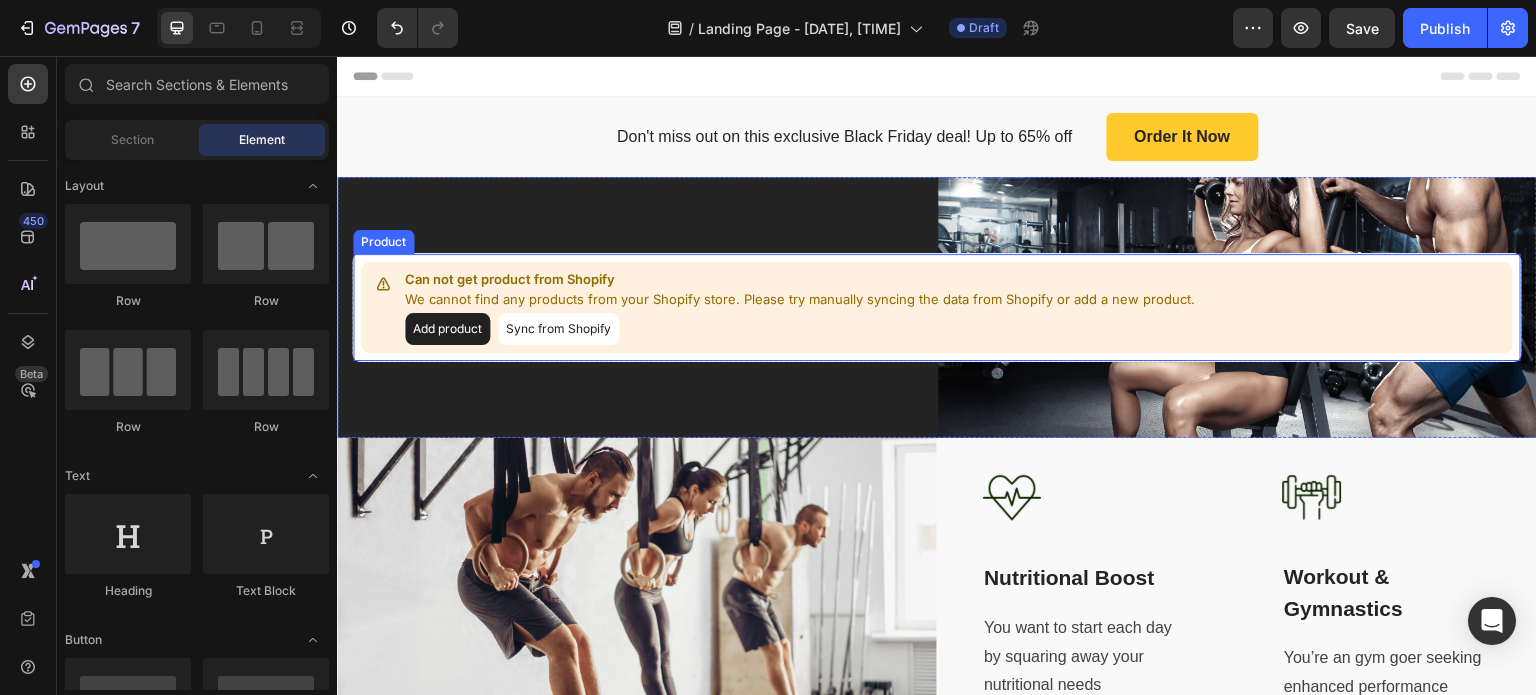 click on "Sync from Shopify" at bounding box center [558, 329] 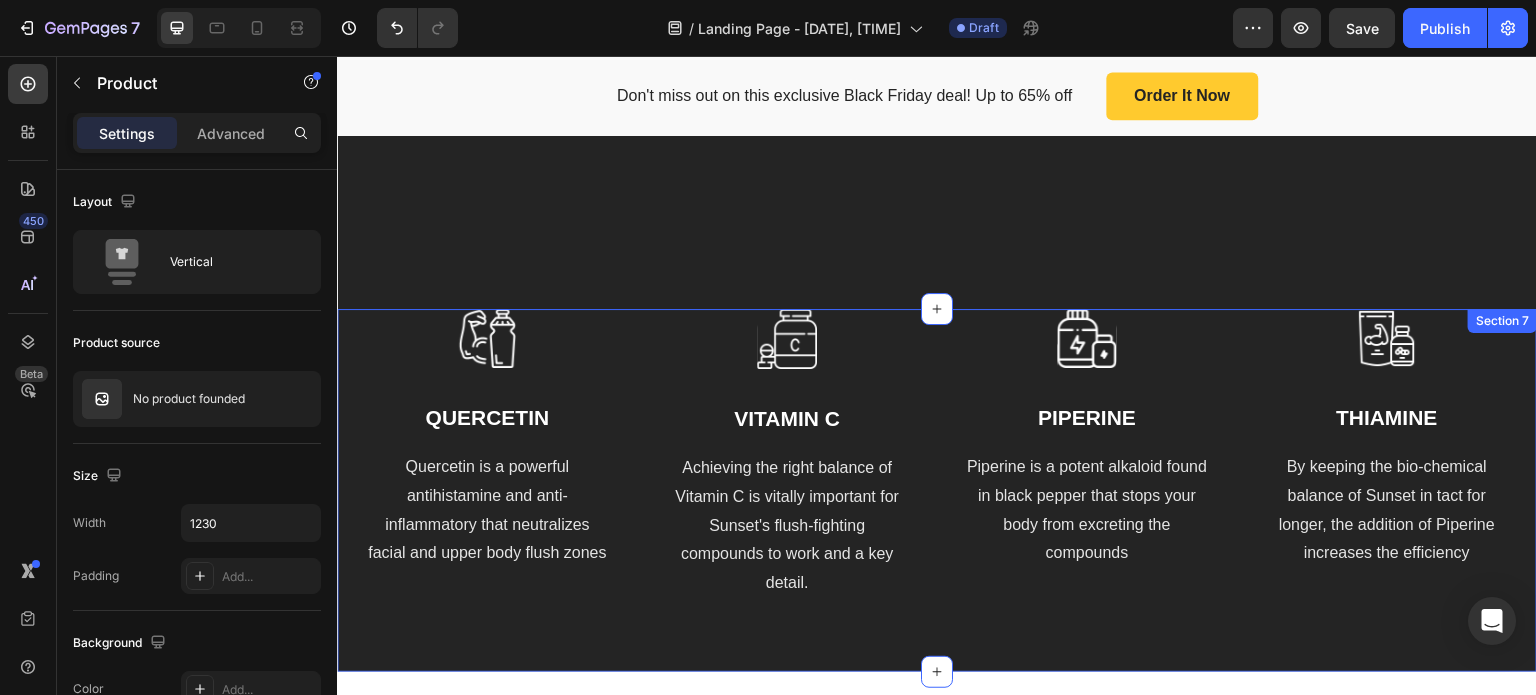 scroll, scrollTop: 2400, scrollLeft: 0, axis: vertical 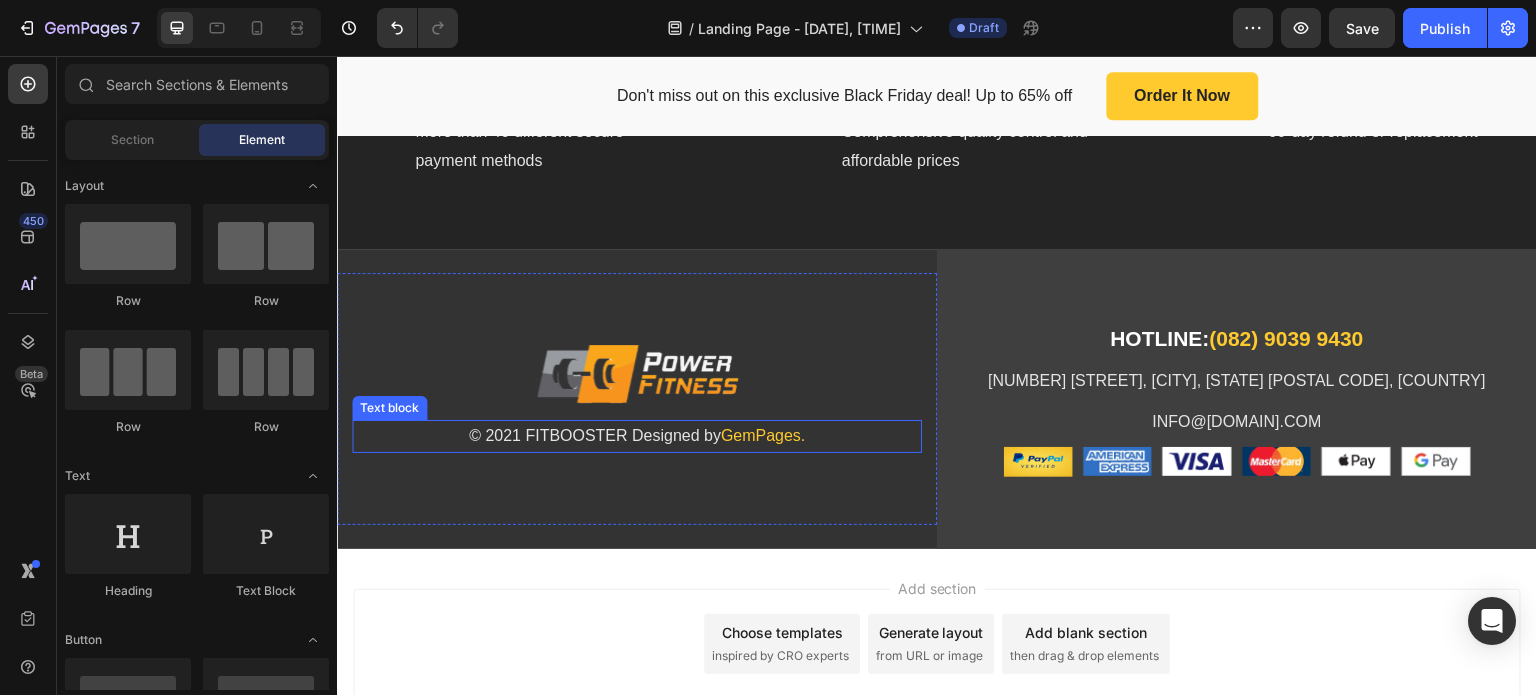 click on "© 2021 FITBOOSTER Designed by  GemPages." at bounding box center [637, 436] 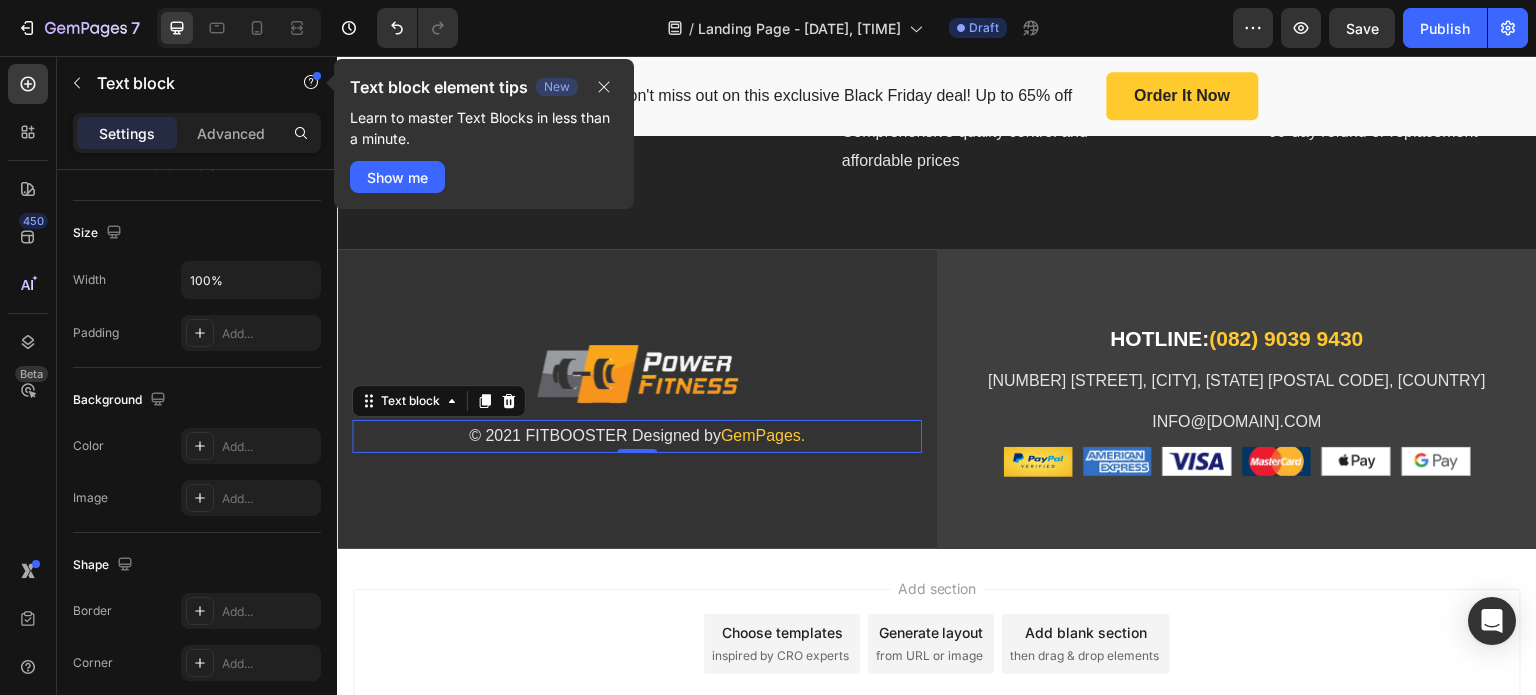 scroll, scrollTop: 0, scrollLeft: 0, axis: both 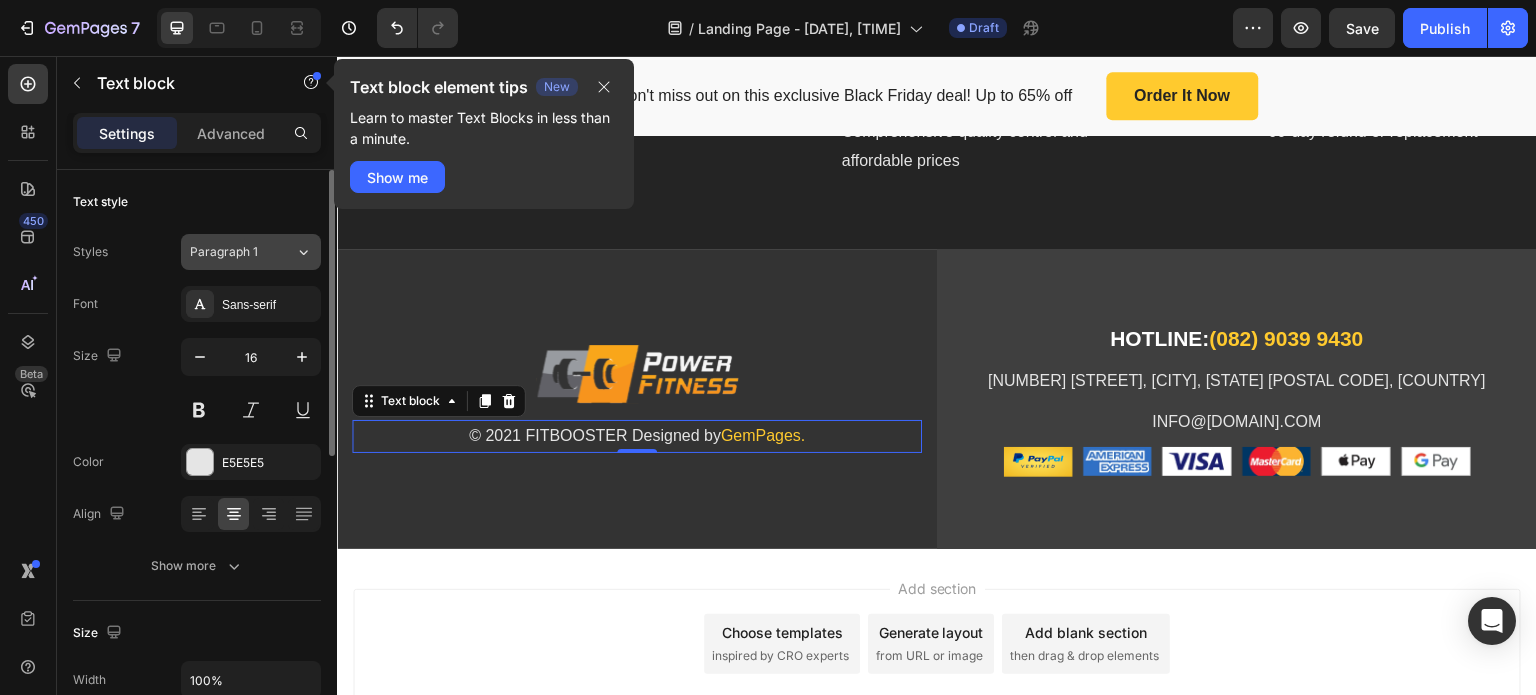 click on "Paragraph 1" 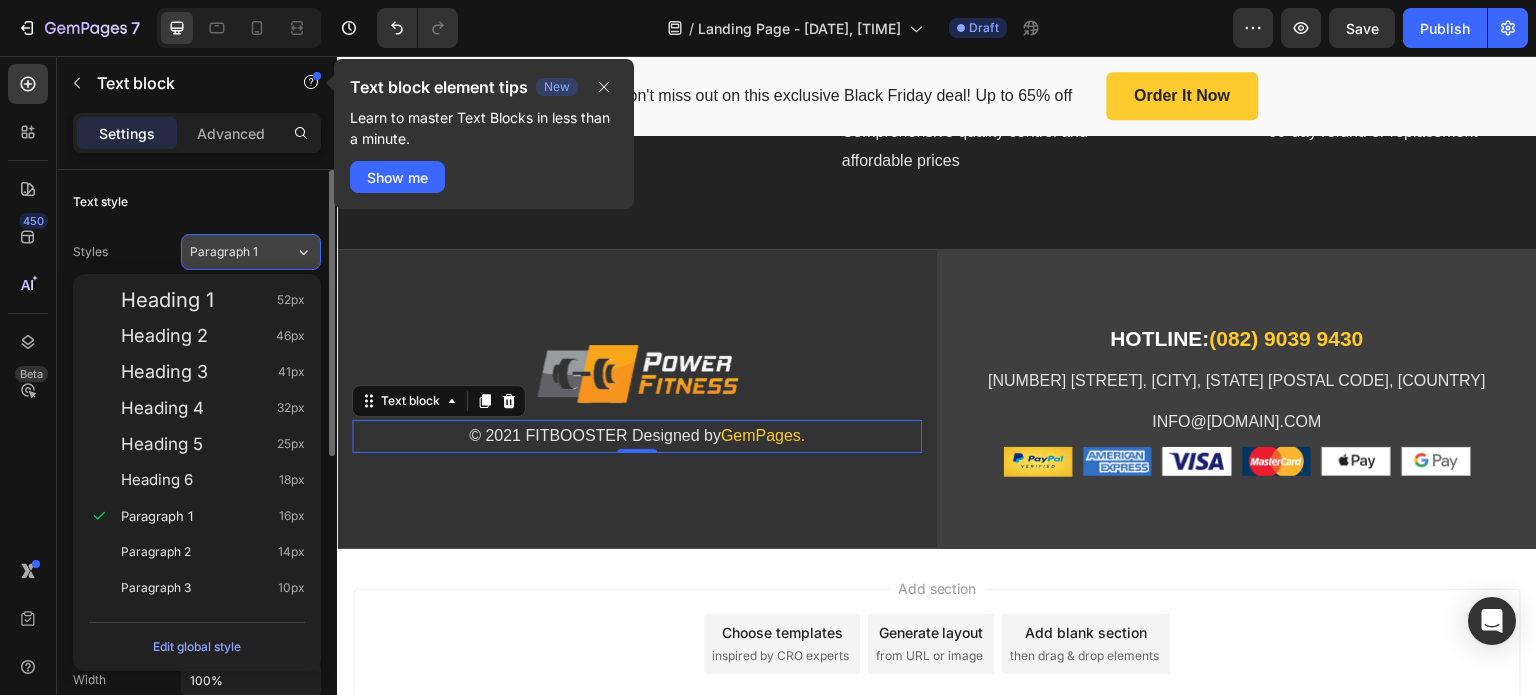 click on "Paragraph 1" 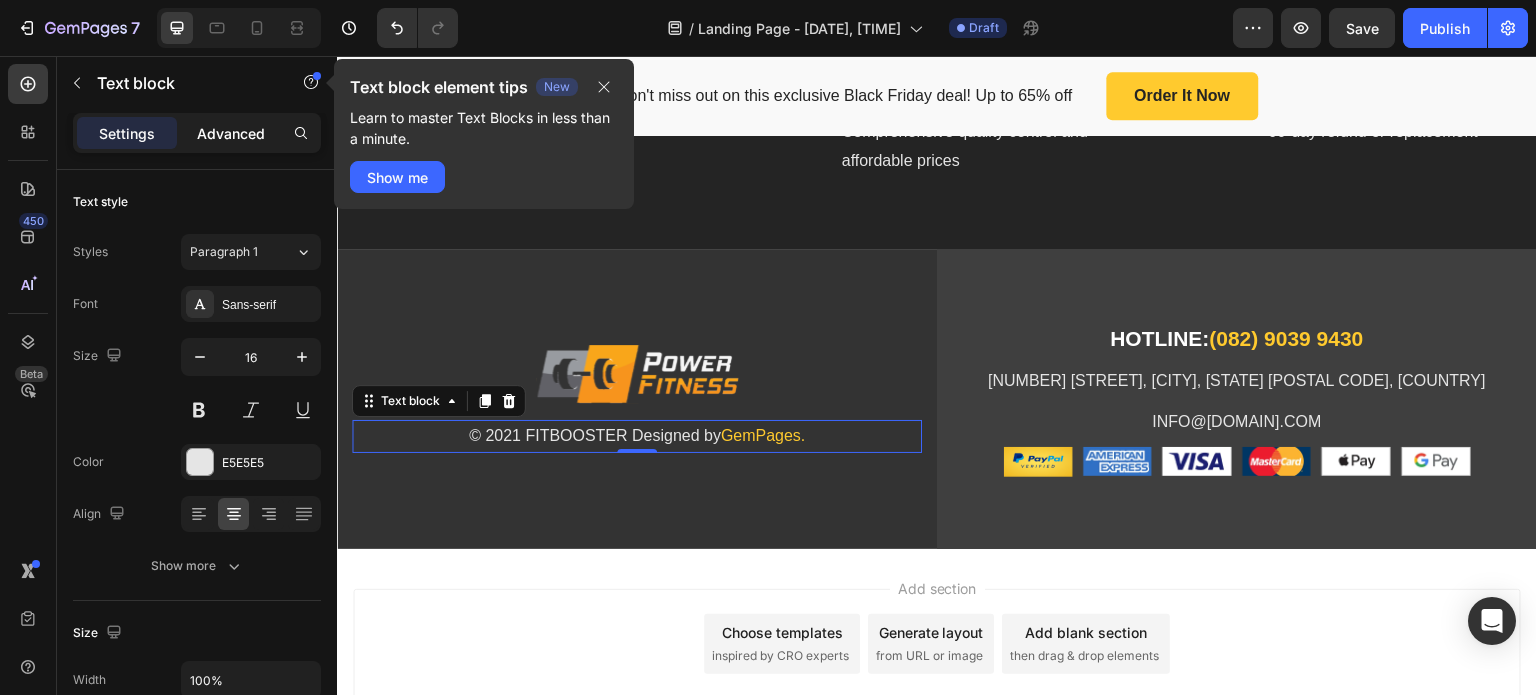 click on "Advanced" 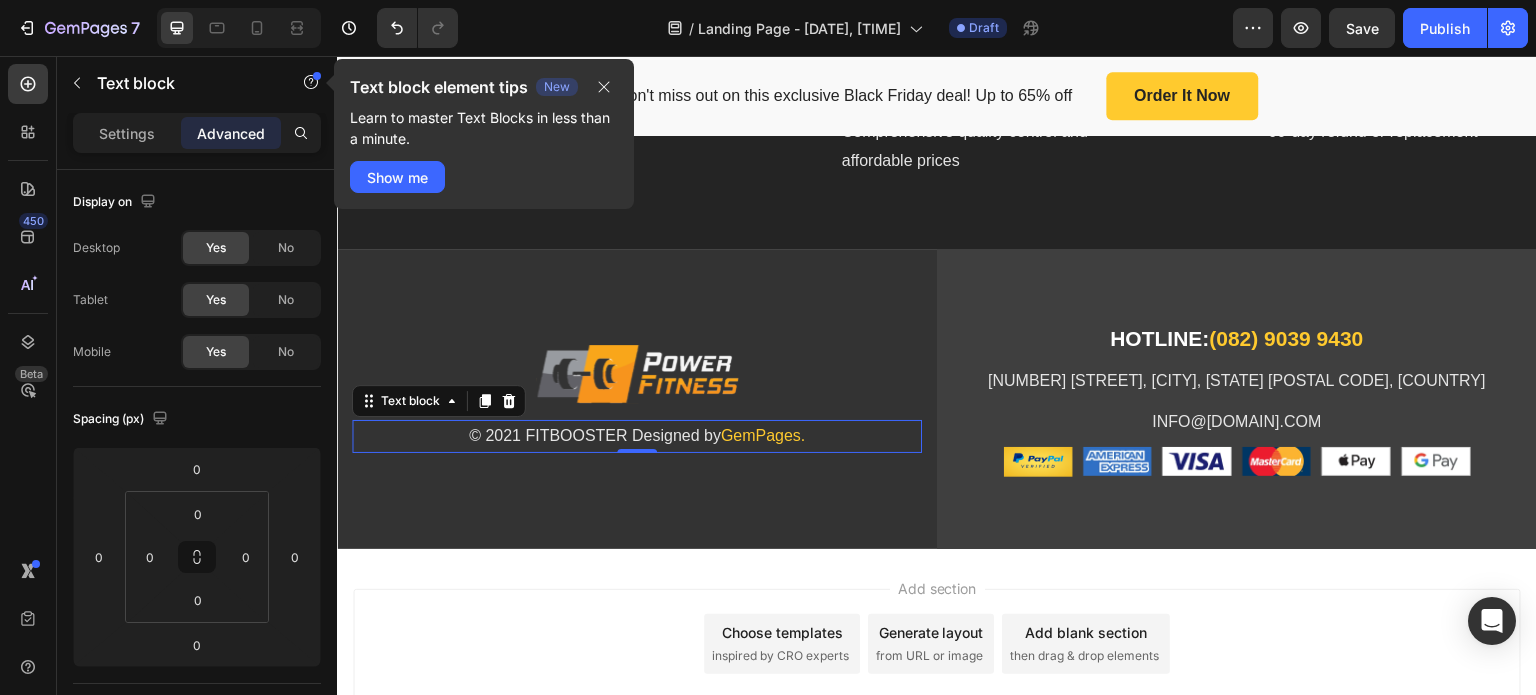 click on "Text block element tips New Learn to master Text Blocks in less than a minute. Show me" at bounding box center [484, 134] 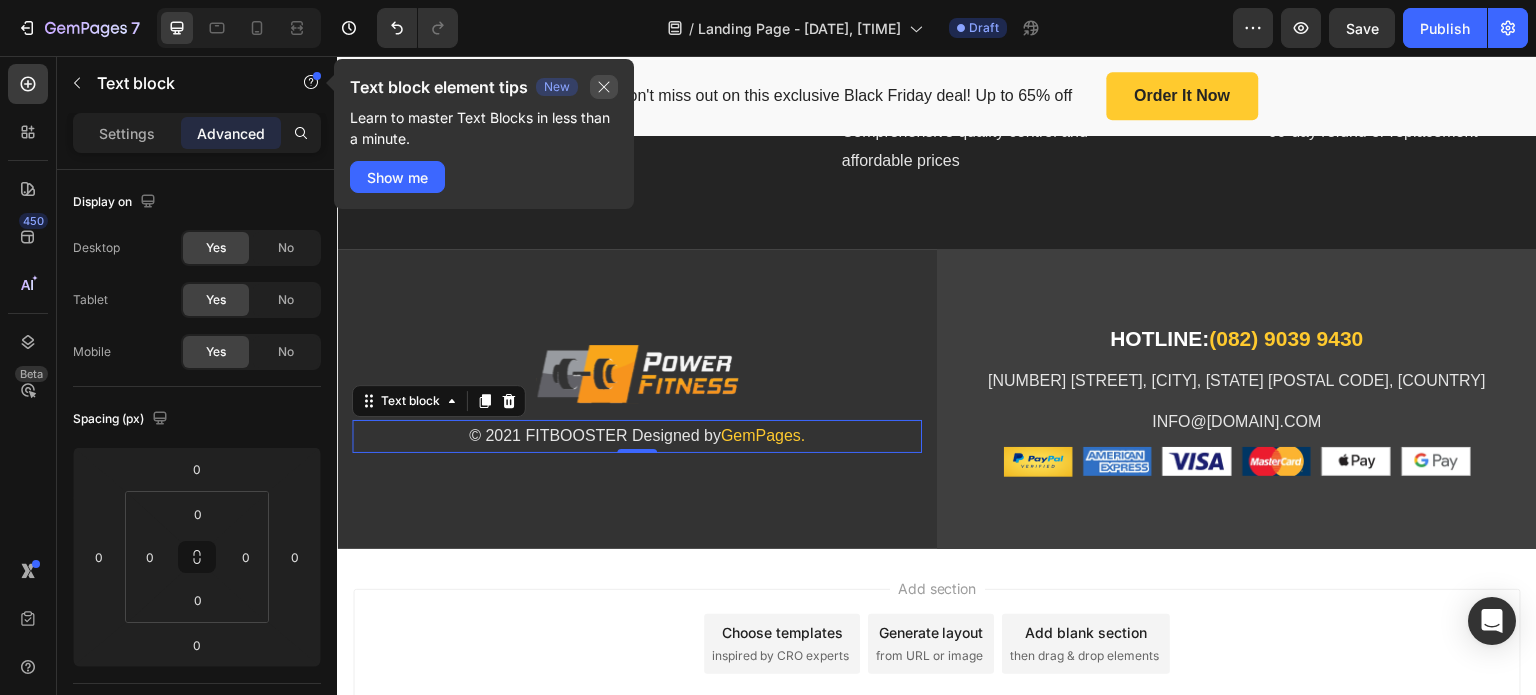 click at bounding box center (604, 87) 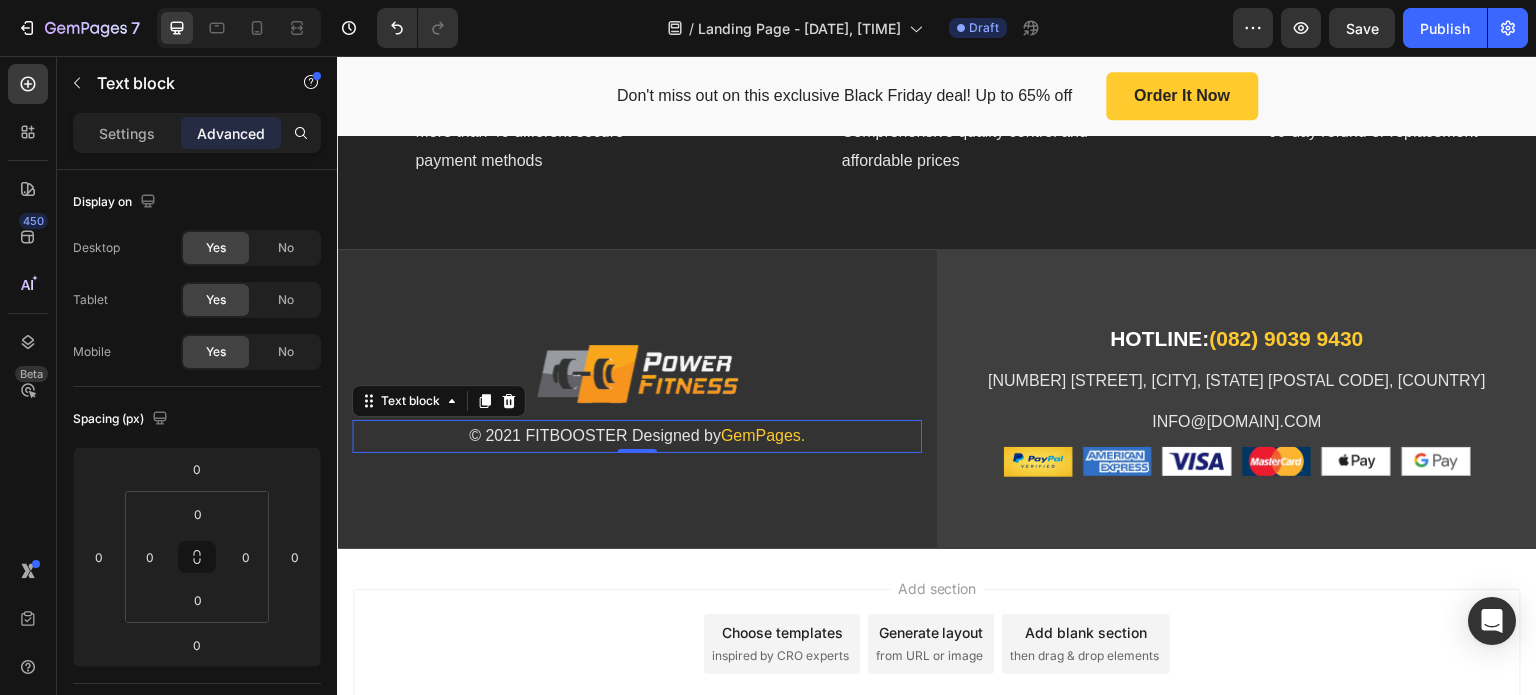 click on "© 2021 FITBOOSTER Designed by  GemPages." at bounding box center [637, 436] 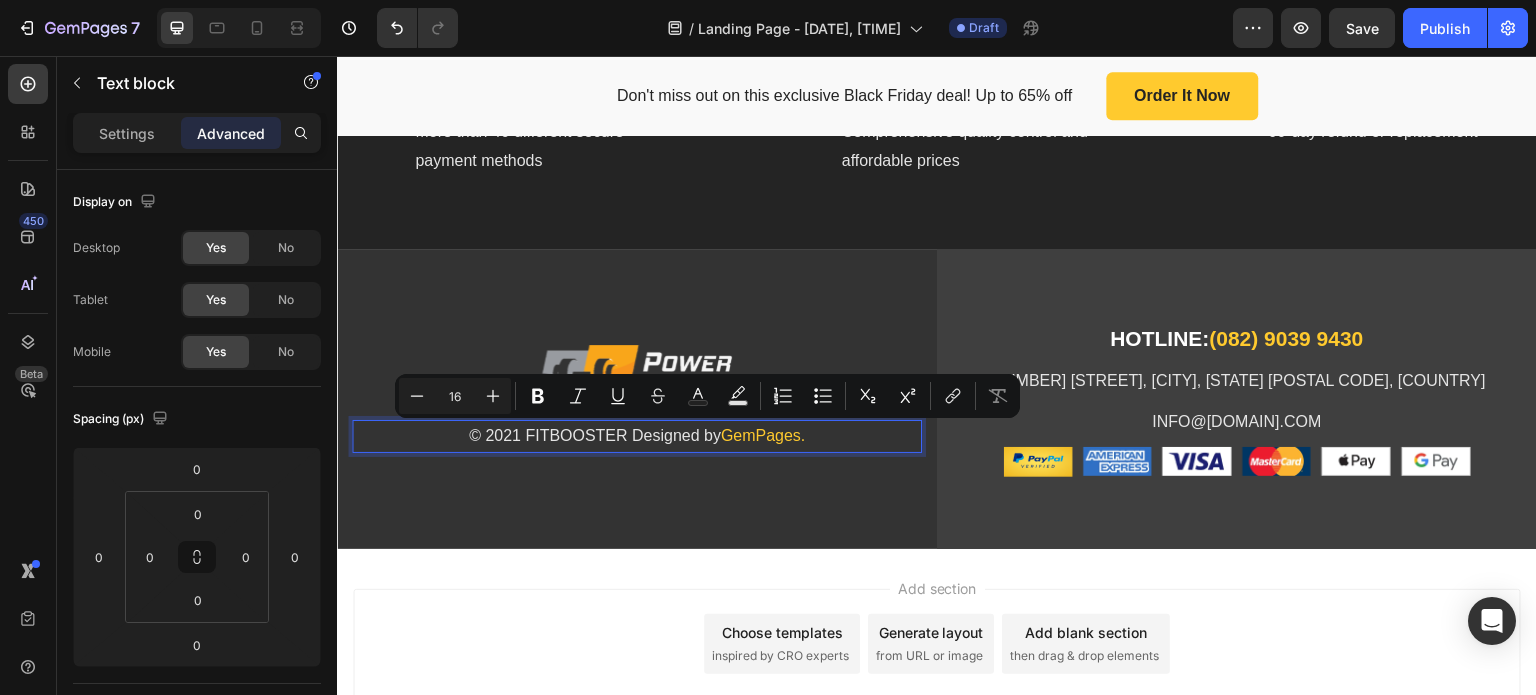 click on "© 2021 FITBOOSTER Designed by  GemPages." at bounding box center (637, 436) 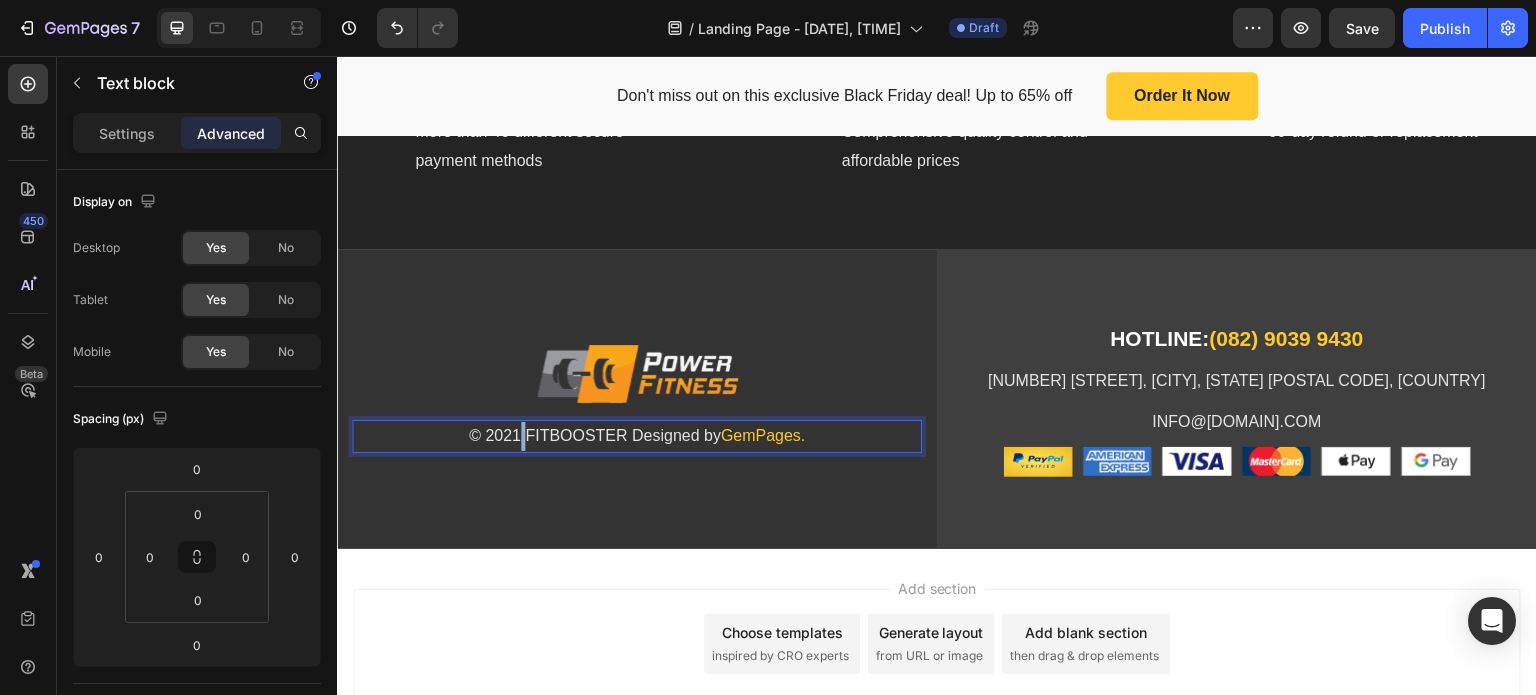 click on "© 2021 FITBOOSTER Designed by  GemPages." at bounding box center [637, 436] 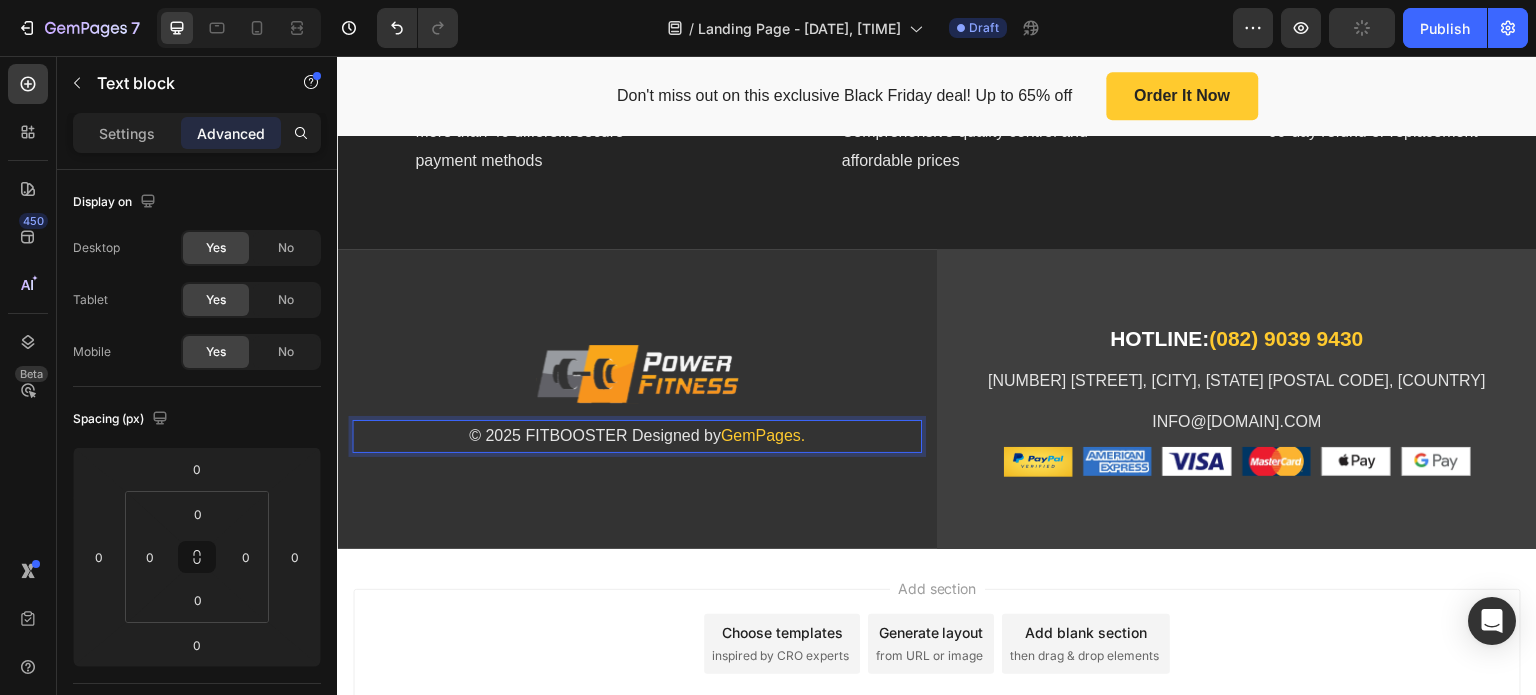 click on "© 2025 FITBOOSTER Designed by  GemPages." at bounding box center (637, 436) 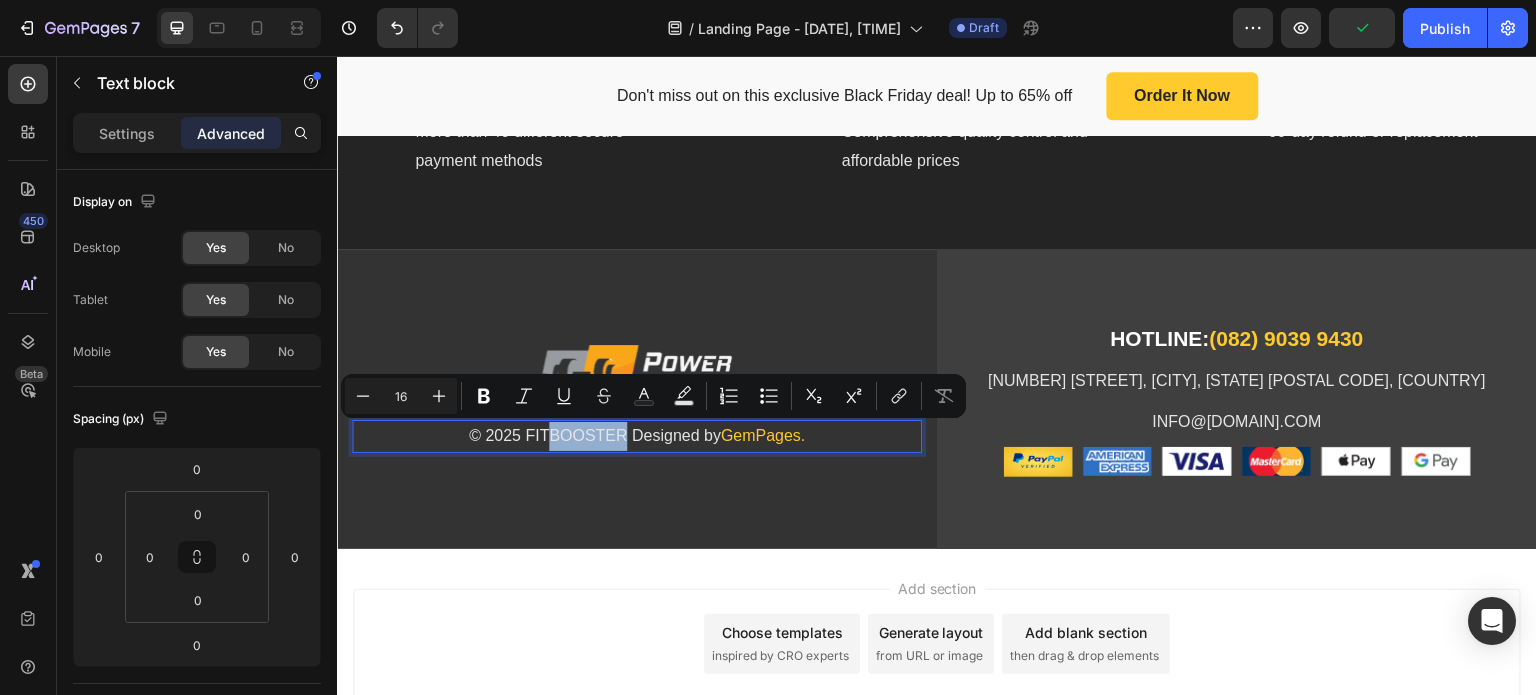 drag, startPoint x: 616, startPoint y: 433, endPoint x: 544, endPoint y: 441, distance: 72.443085 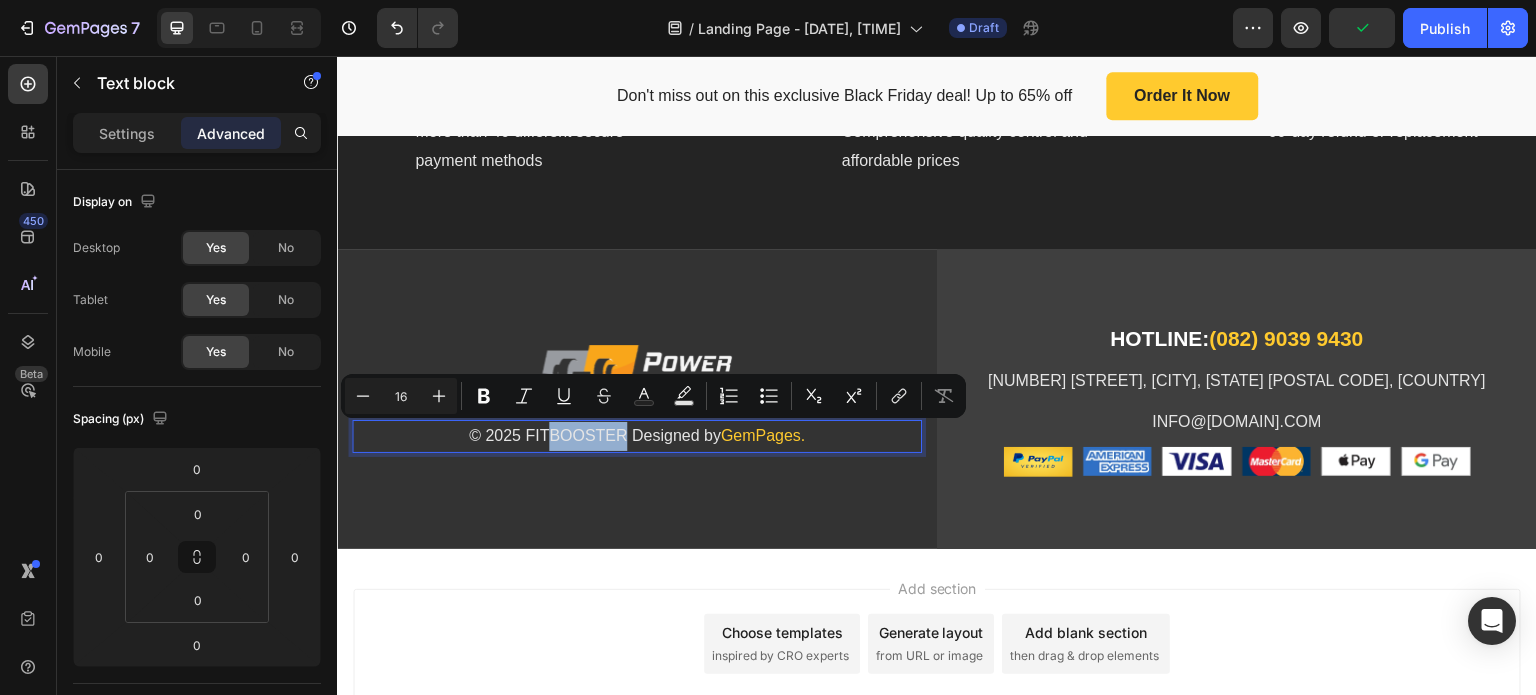 click on "© 2025 FITBOOSTER Designed by  GemPages." at bounding box center [637, 436] 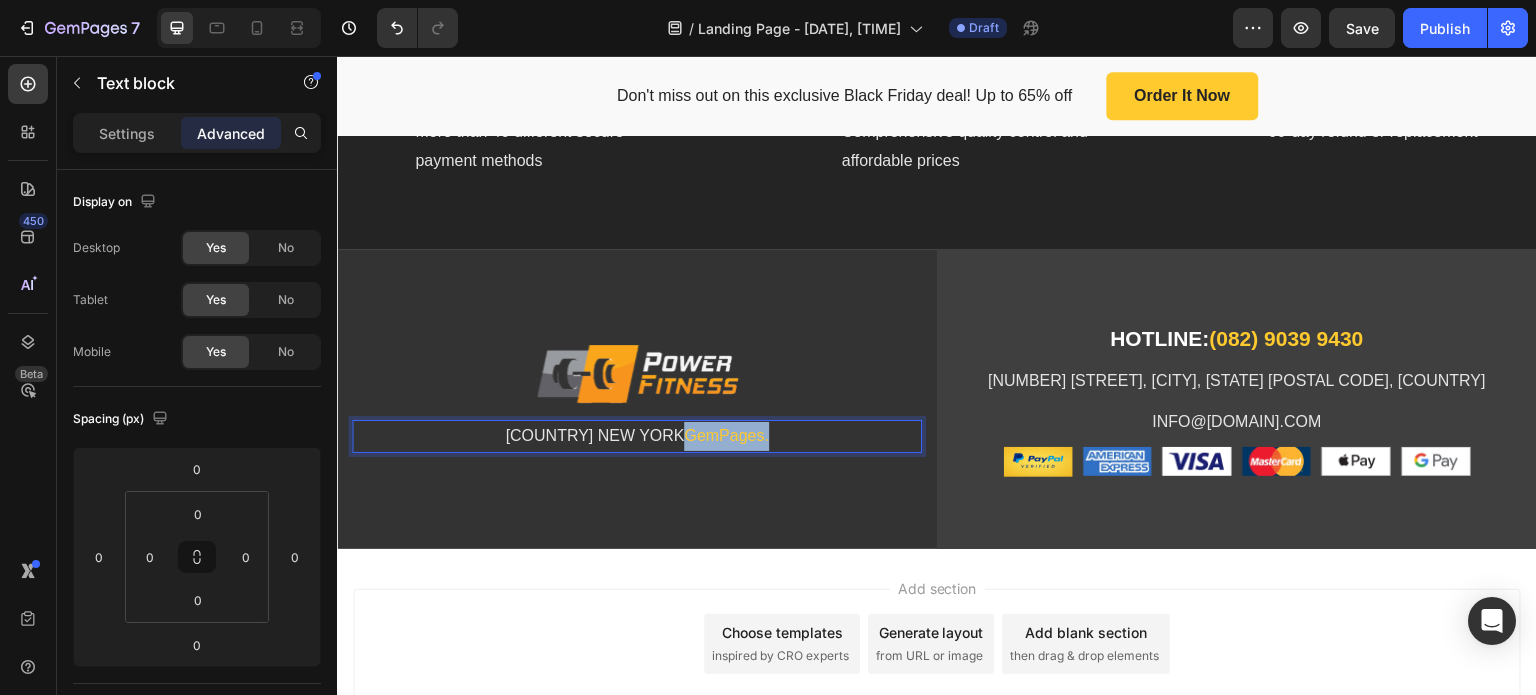 drag, startPoint x: 799, startPoint y: 436, endPoint x: 623, endPoint y: 439, distance: 176.02557 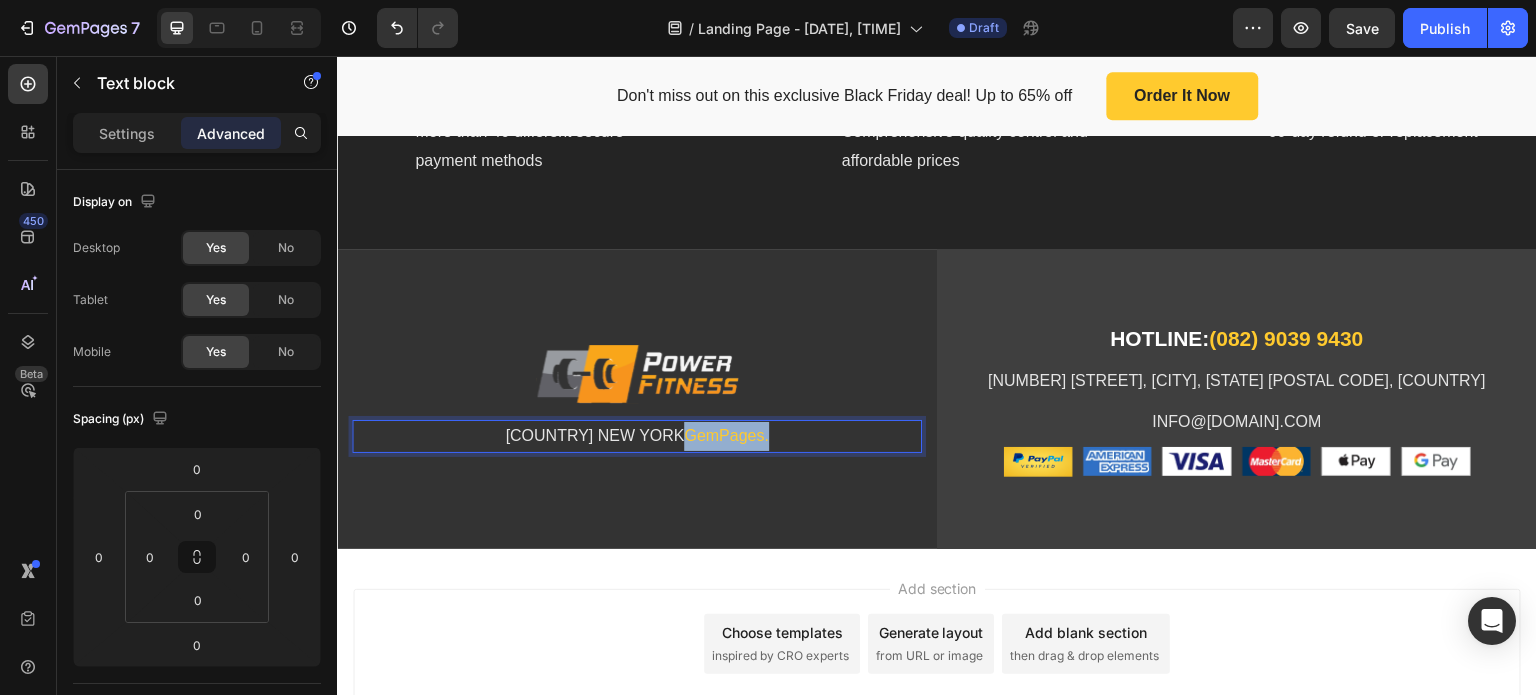 click on "© 2025 FIT & CORE Designed by  GemPages." at bounding box center (637, 436) 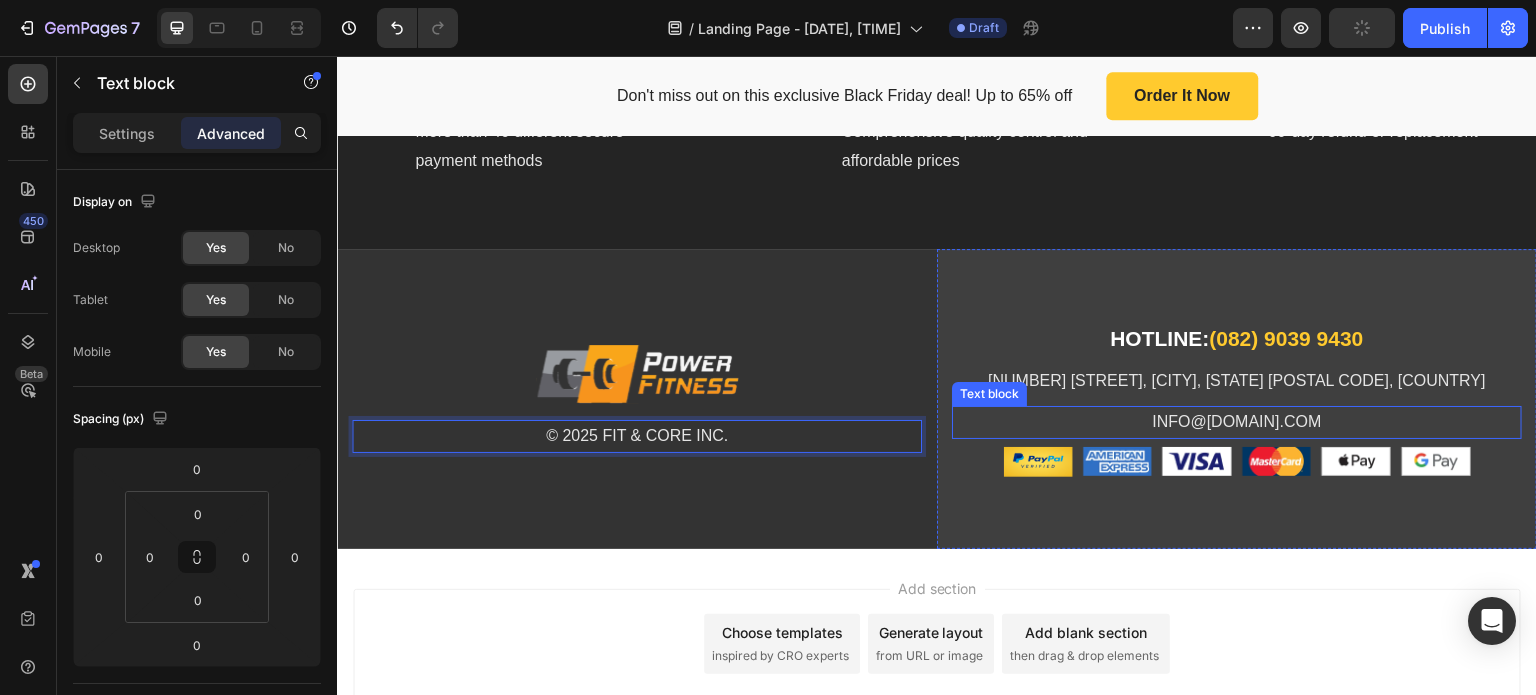 click on "INFO@[DOMAIN].COM" at bounding box center (1237, 422) 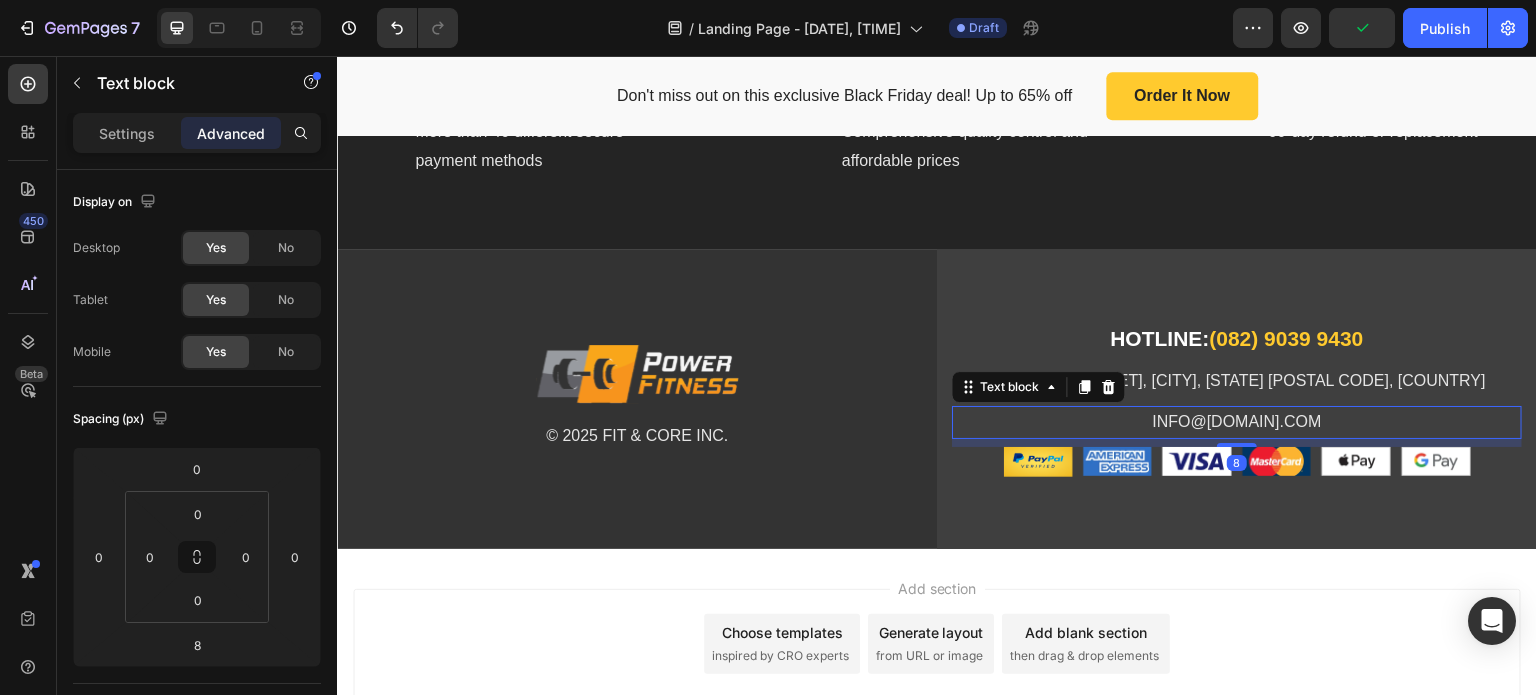click on "INFO@[DOMAIN].COM" at bounding box center [1237, 422] 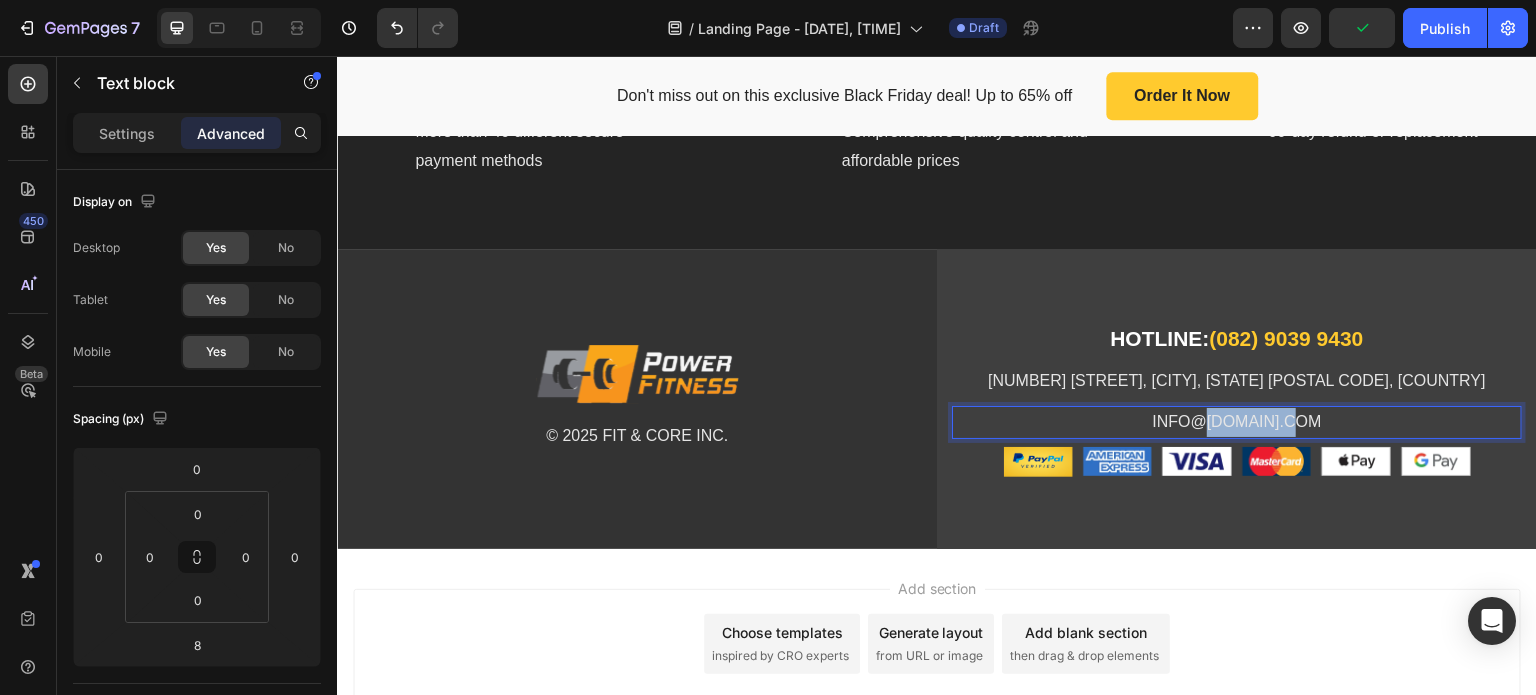 click on "INFO@[DOMAIN].COM" at bounding box center (1237, 422) 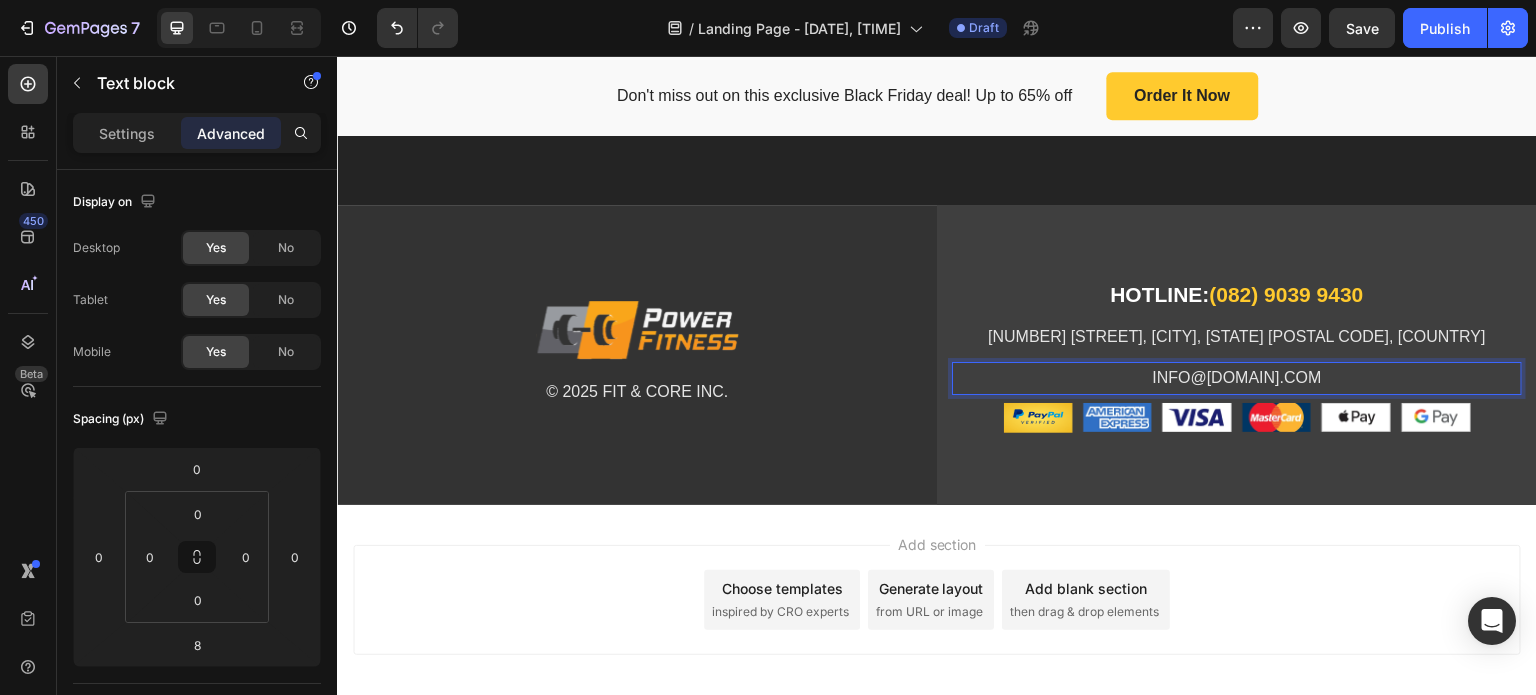 scroll, scrollTop: 4376, scrollLeft: 0, axis: vertical 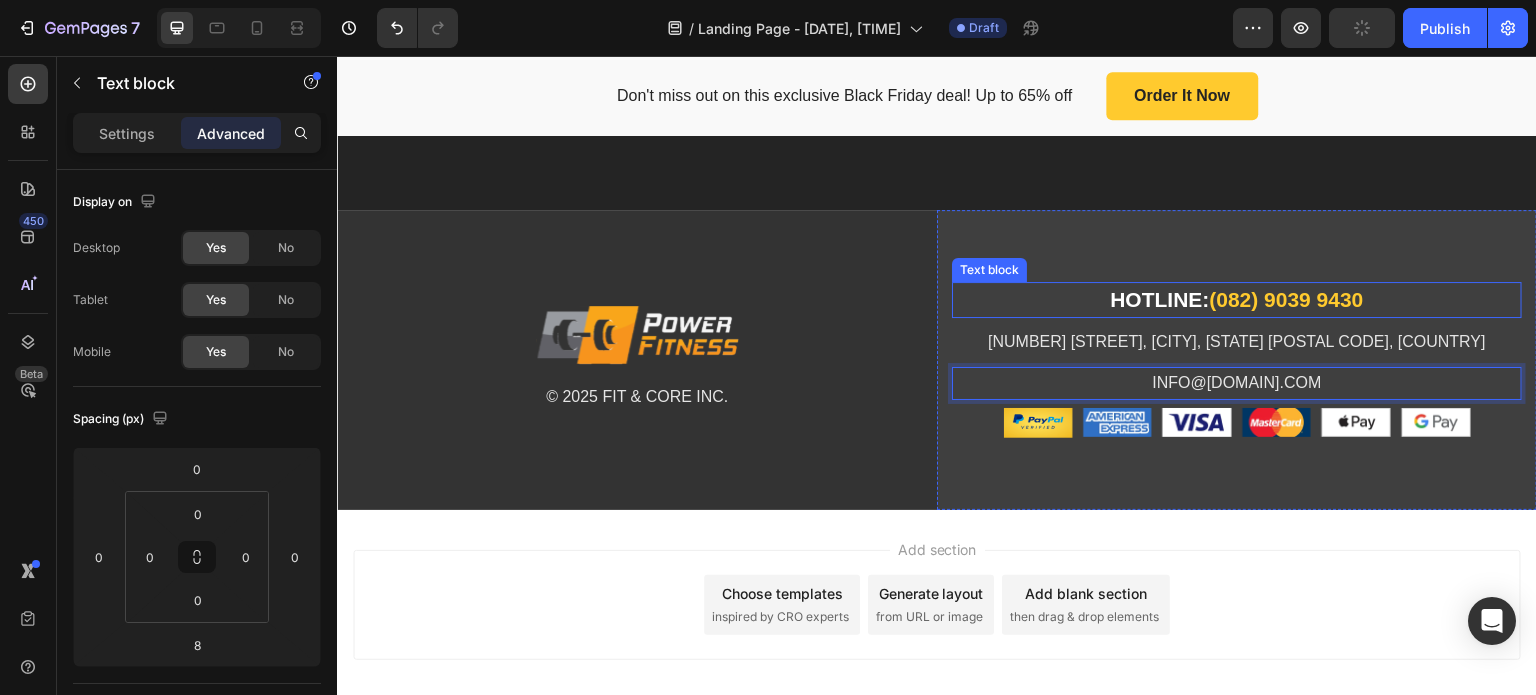 click on "(082) 9039 9430" at bounding box center (1287, 299) 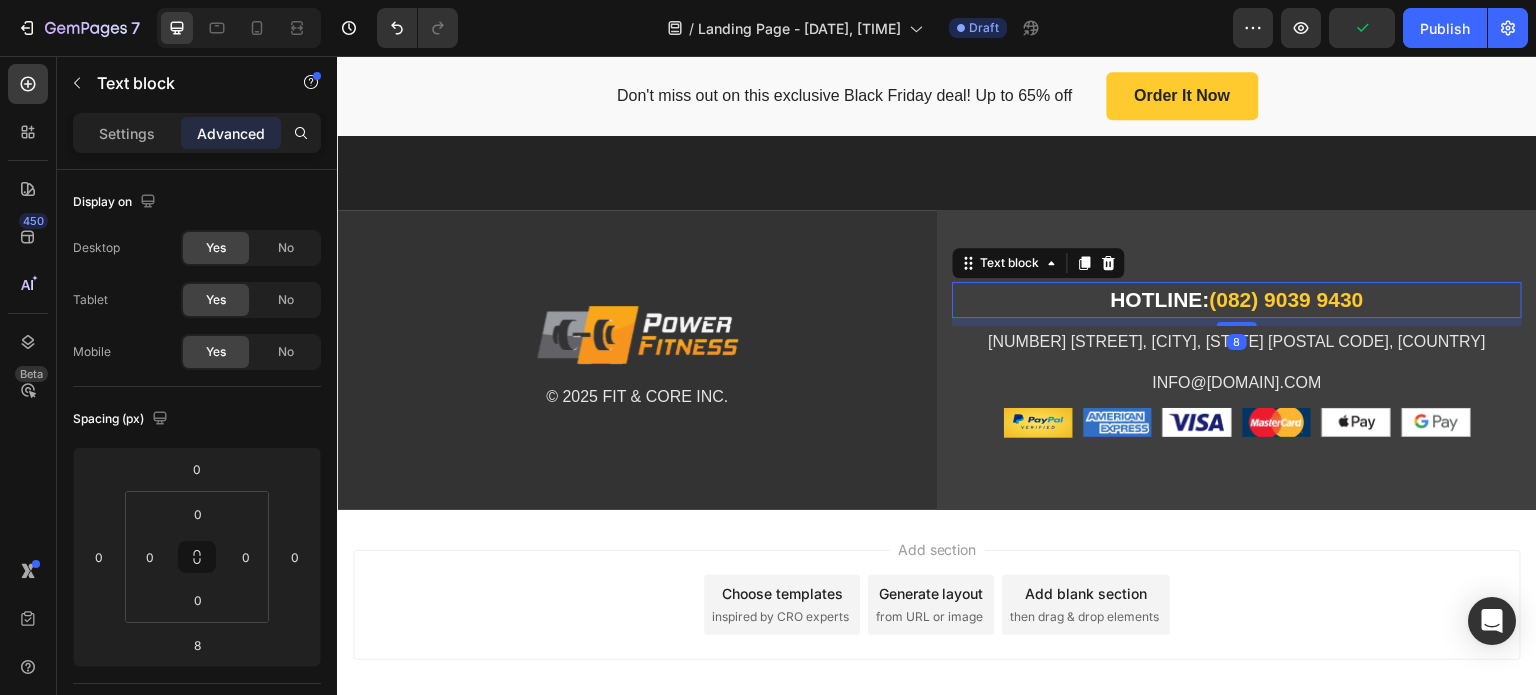 click on "(082) 9039 9430" at bounding box center [1287, 299] 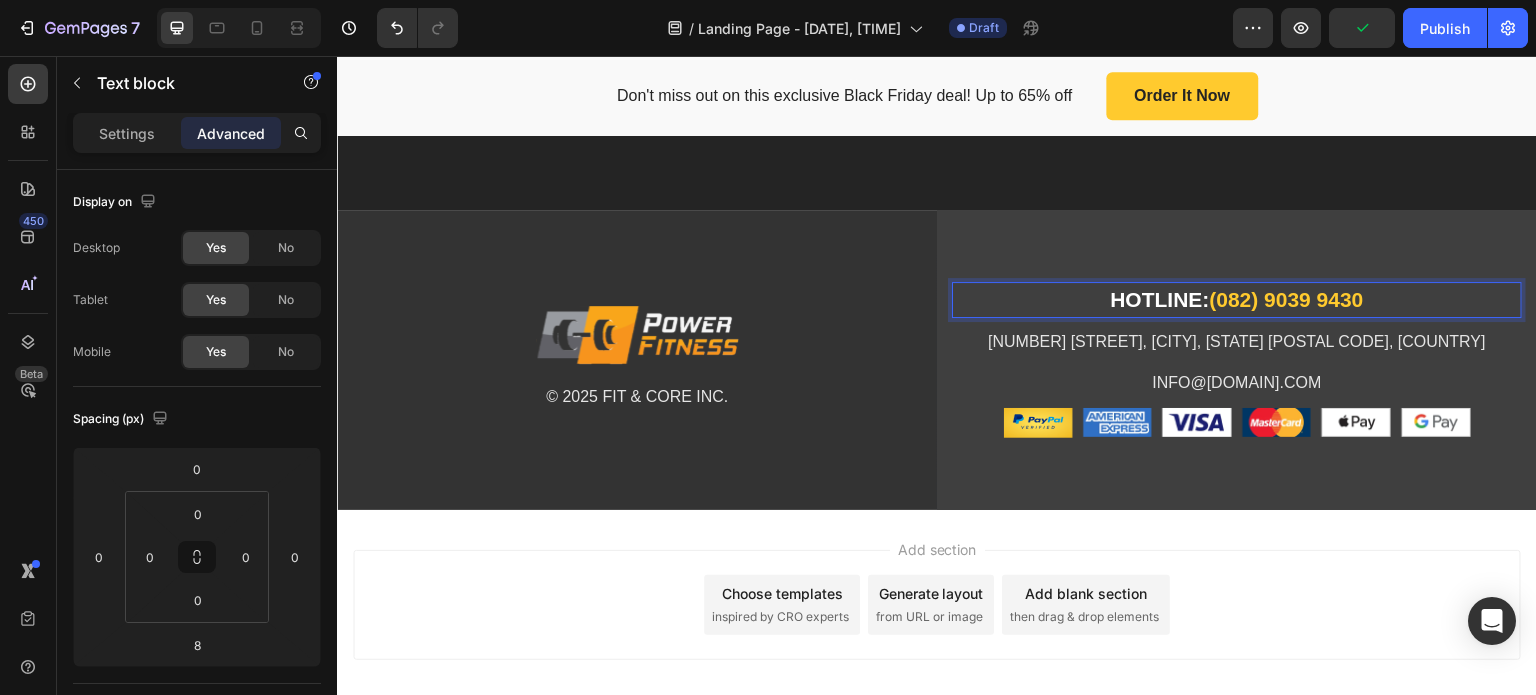 click on "(082) 9039 9430" at bounding box center (1287, 299) 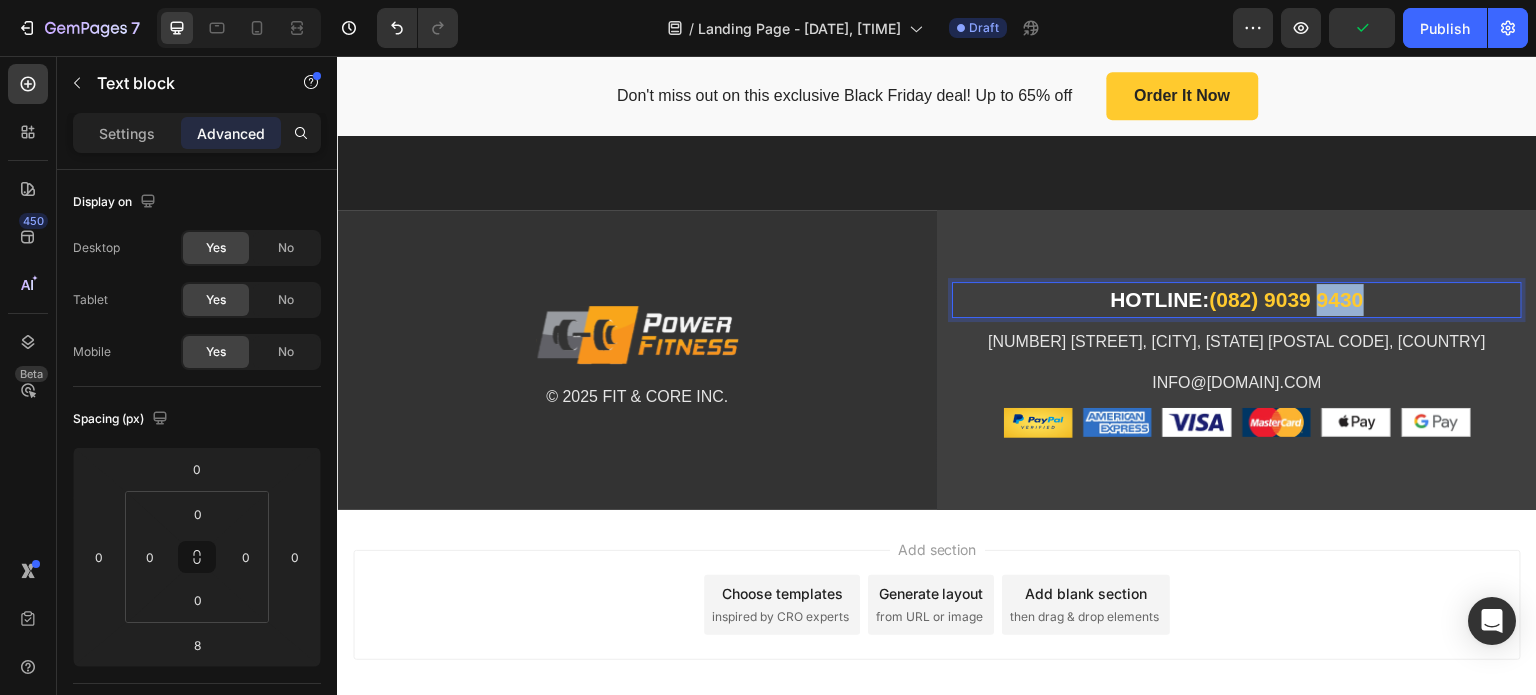 click on "(082) 9039 9430" at bounding box center (1287, 299) 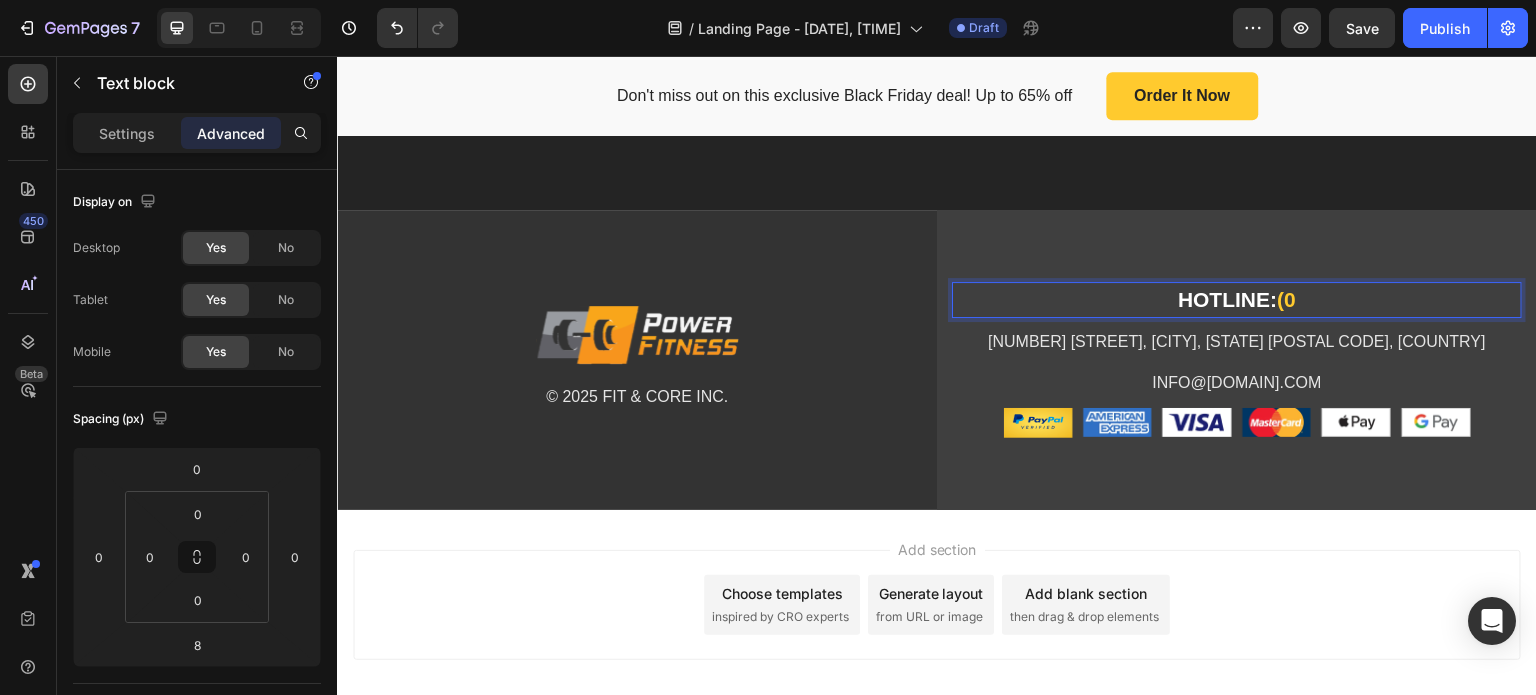 click on "(0" at bounding box center (1286, 299) 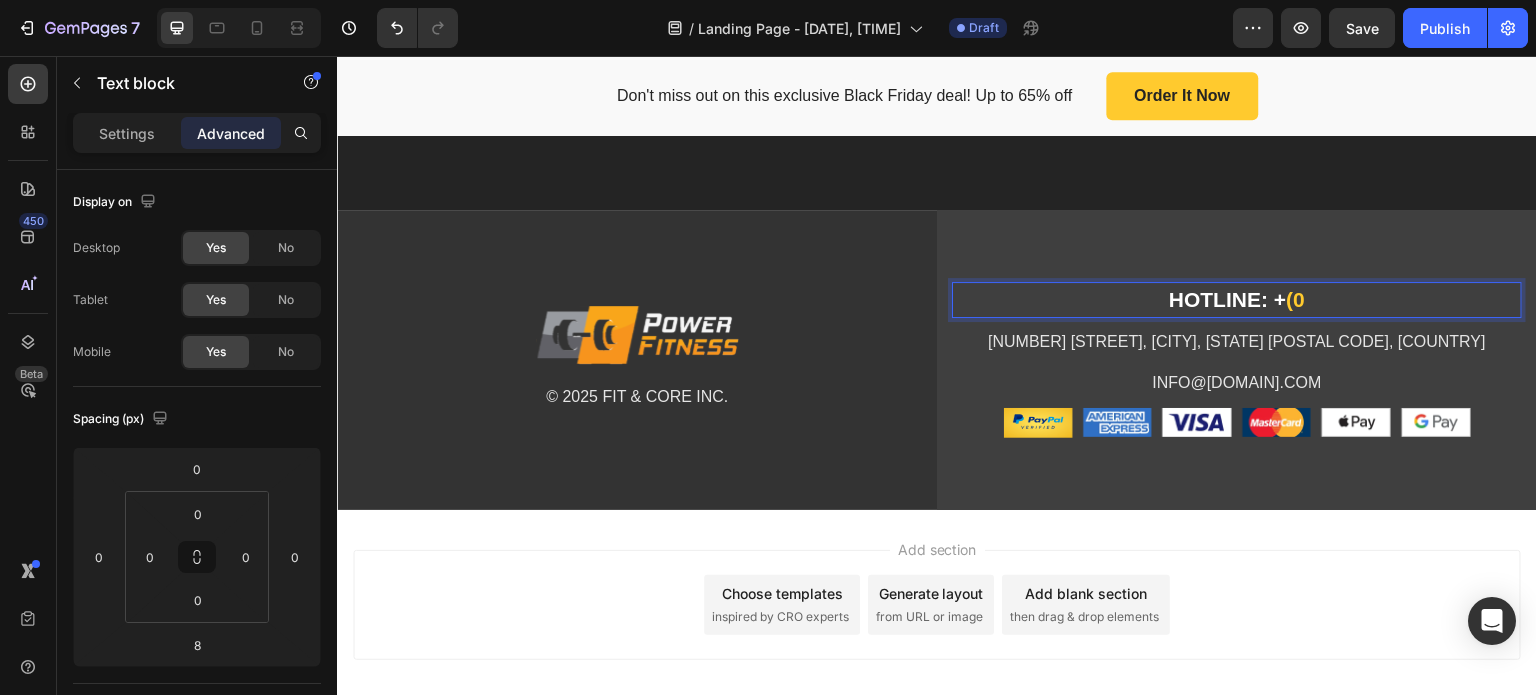 click on "(0" at bounding box center (1295, 299) 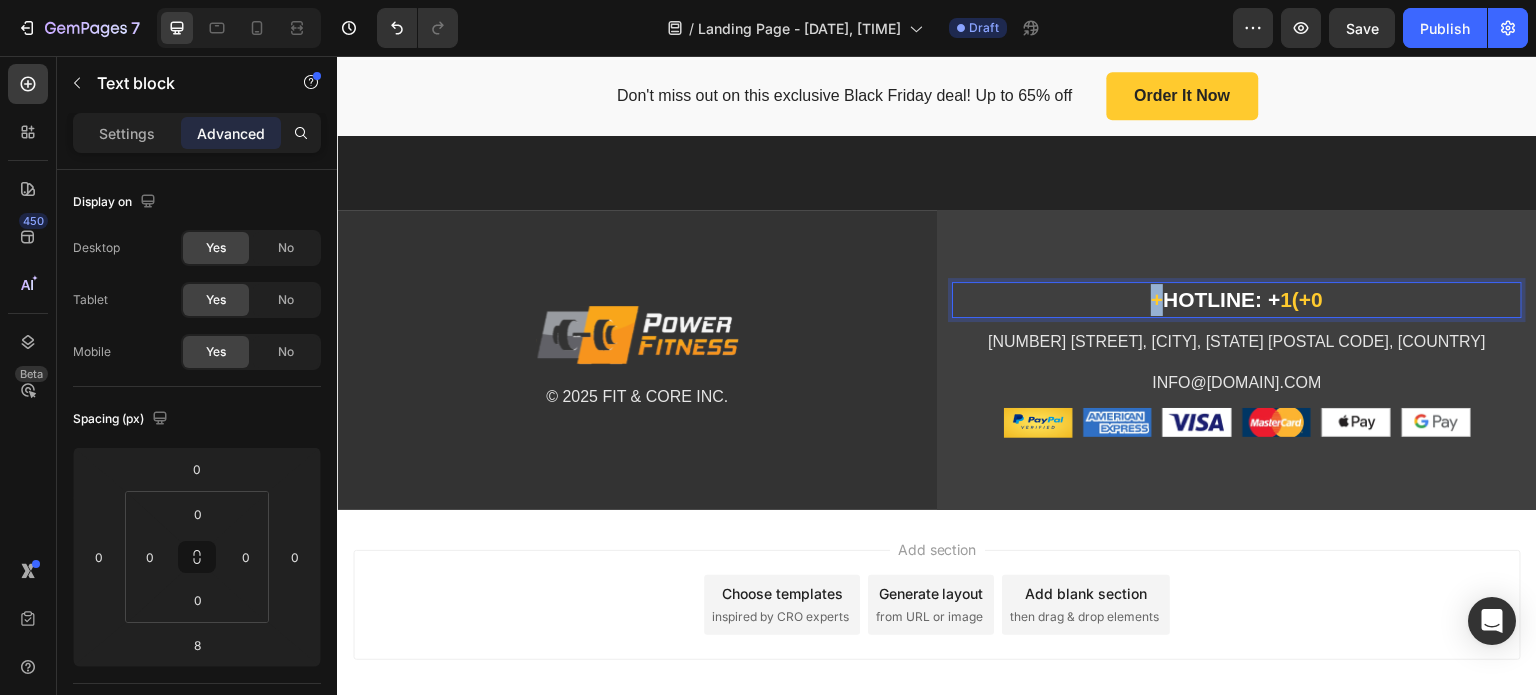 drag, startPoint x: 1150, startPoint y: 293, endPoint x: 1135, endPoint y: 294, distance: 15.033297 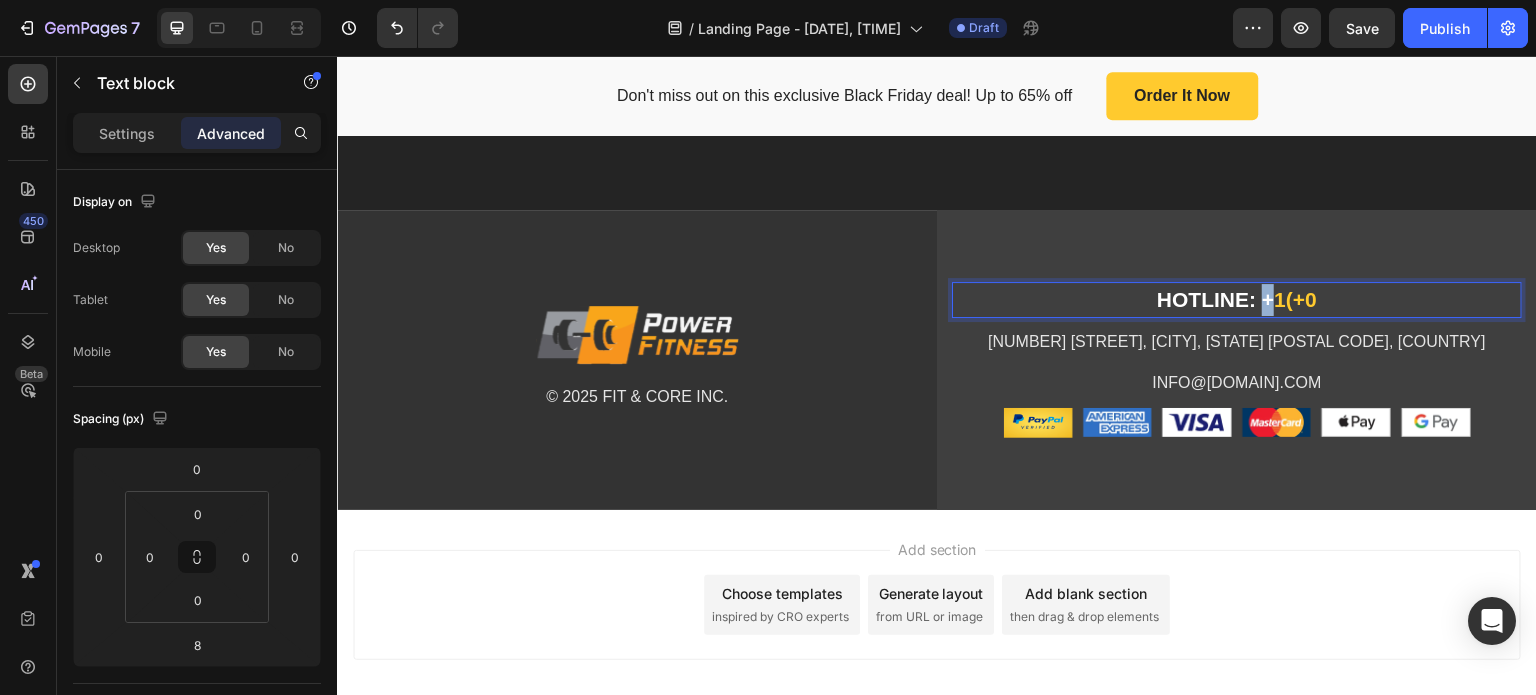 drag, startPoint x: 1260, startPoint y: 295, endPoint x: 1250, endPoint y: 298, distance: 10.440307 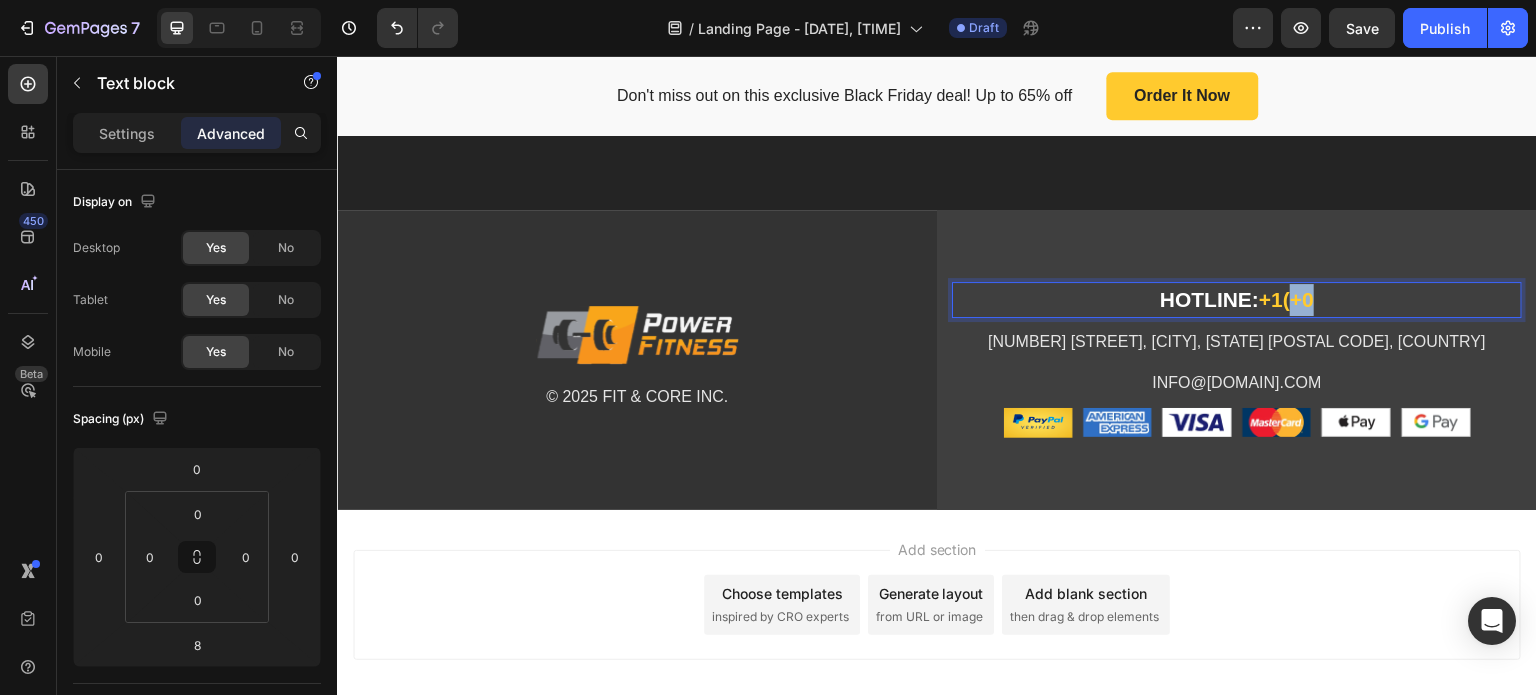 drag, startPoint x: 1305, startPoint y: 298, endPoint x: 1279, endPoint y: 300, distance: 26.076809 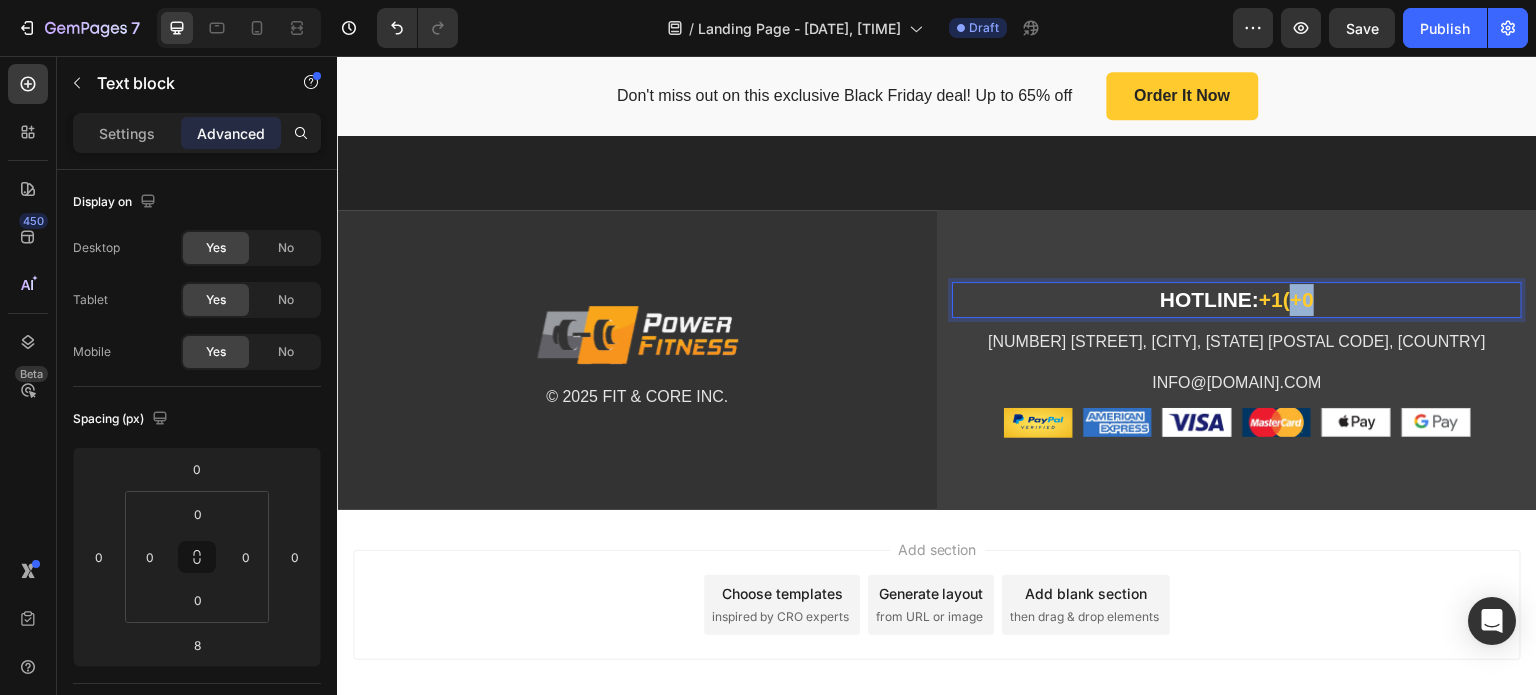 click on "HOTLINE:  +1(+0" at bounding box center [1237, 300] 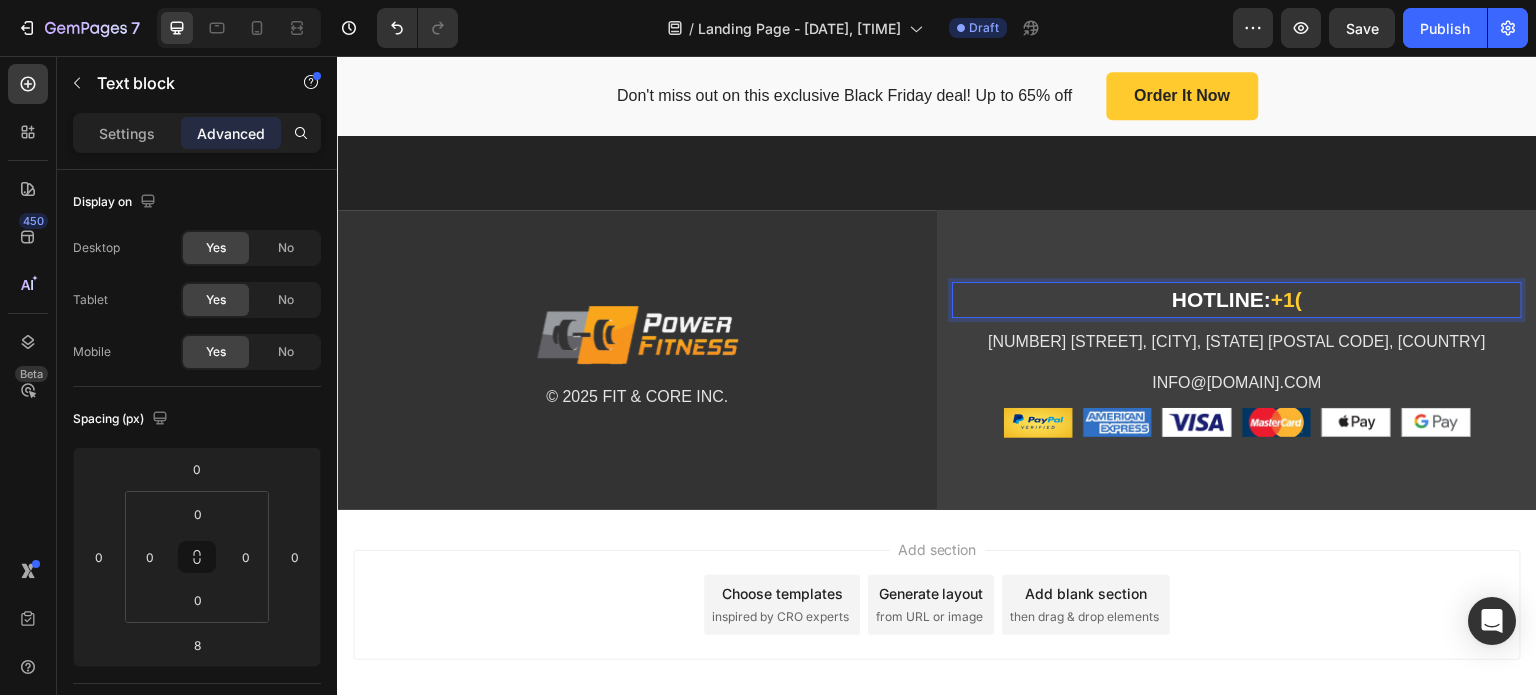 click on "HOTLINE:  +1(" at bounding box center (1237, 300) 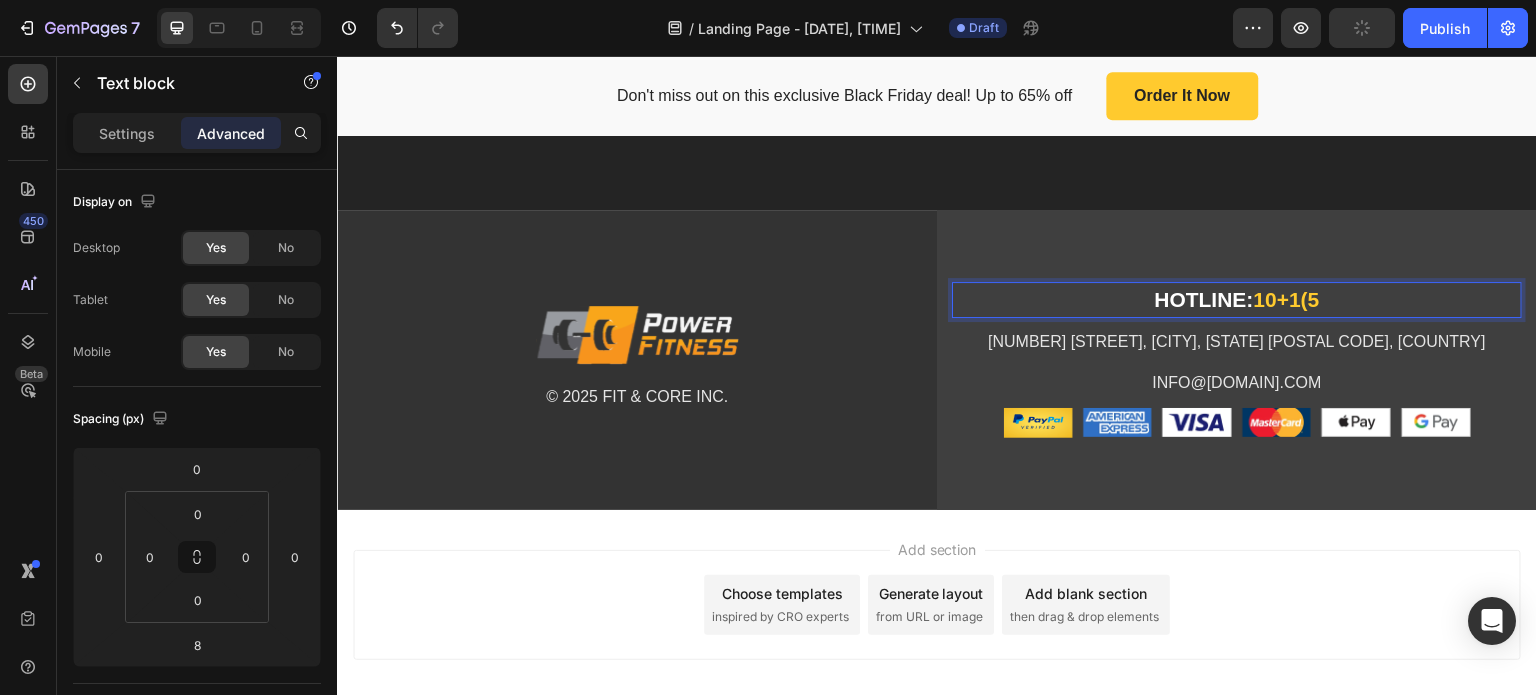click on "10+1(5" at bounding box center (1287, 299) 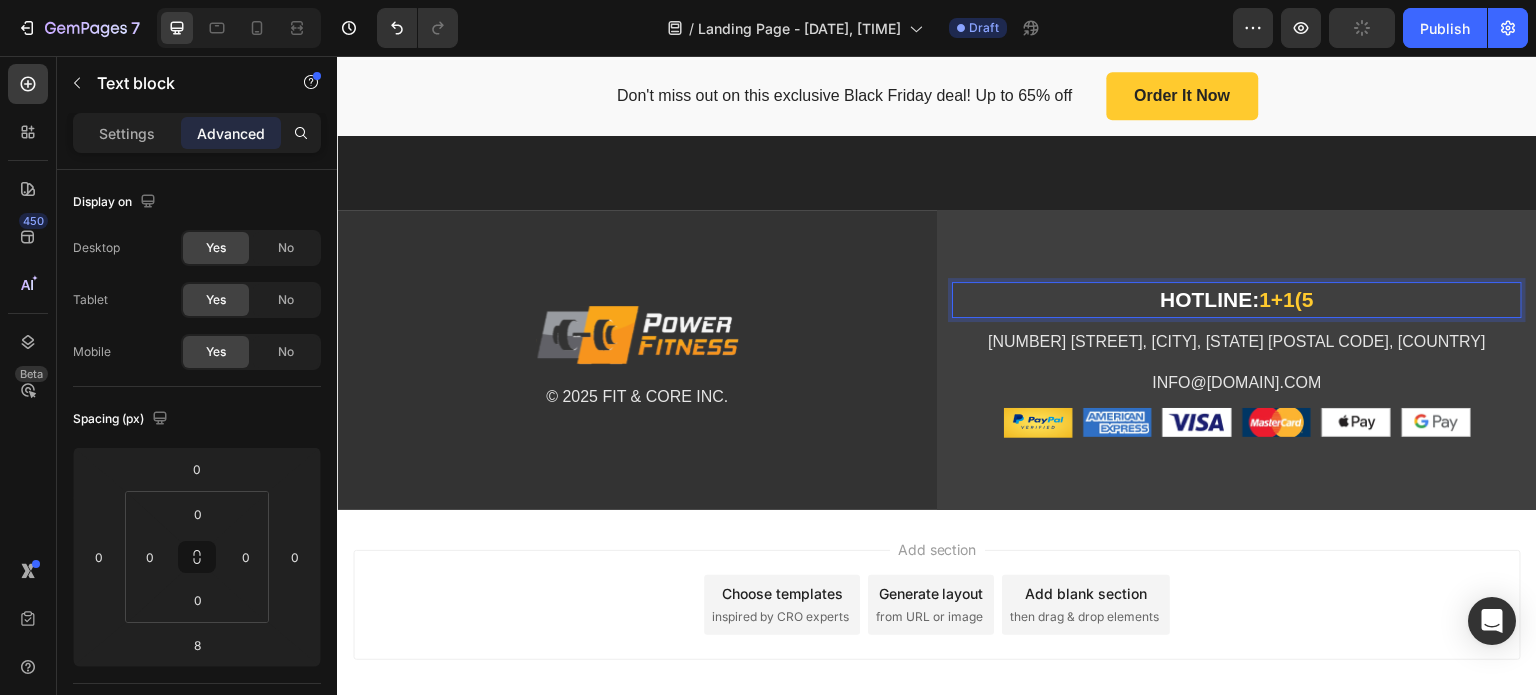 click on "1+1(5" at bounding box center (1286, 299) 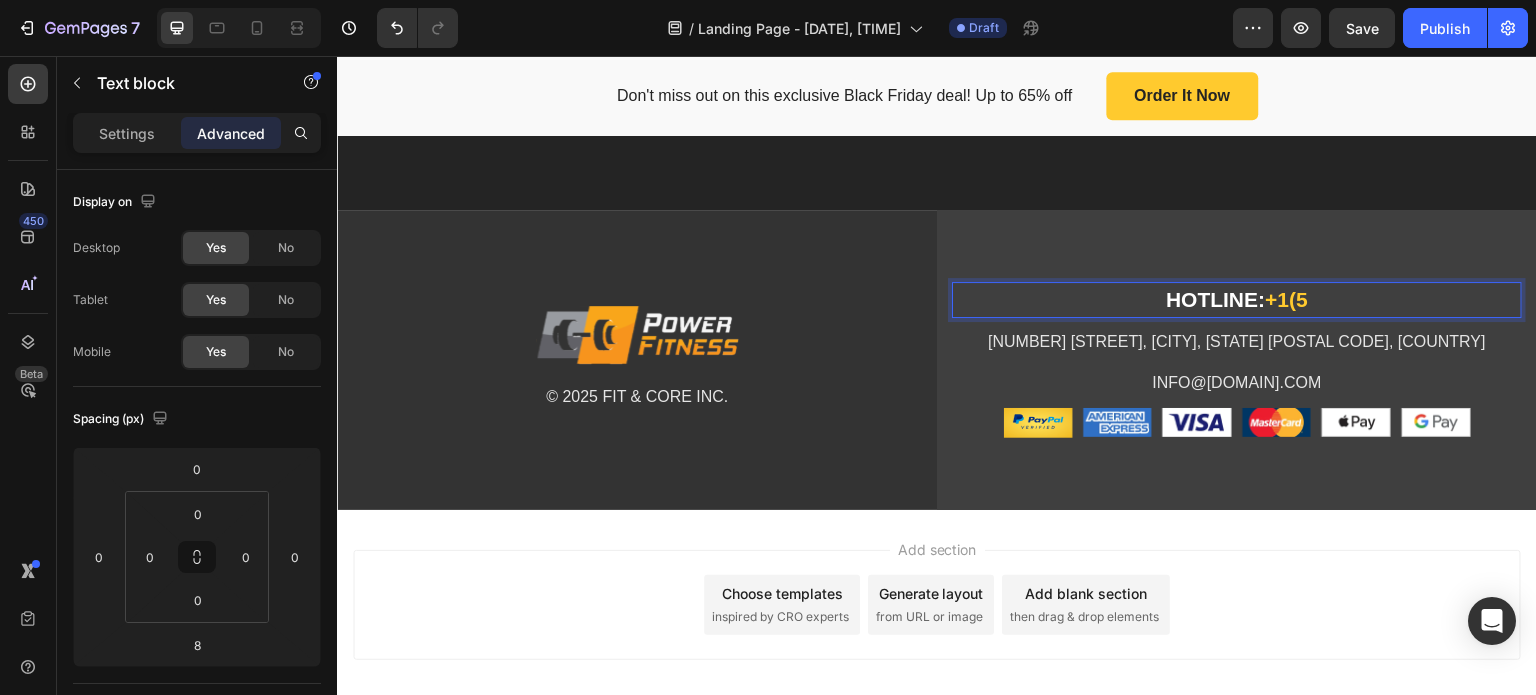 click on "HOTLINE:  +1(5" at bounding box center (1237, 300) 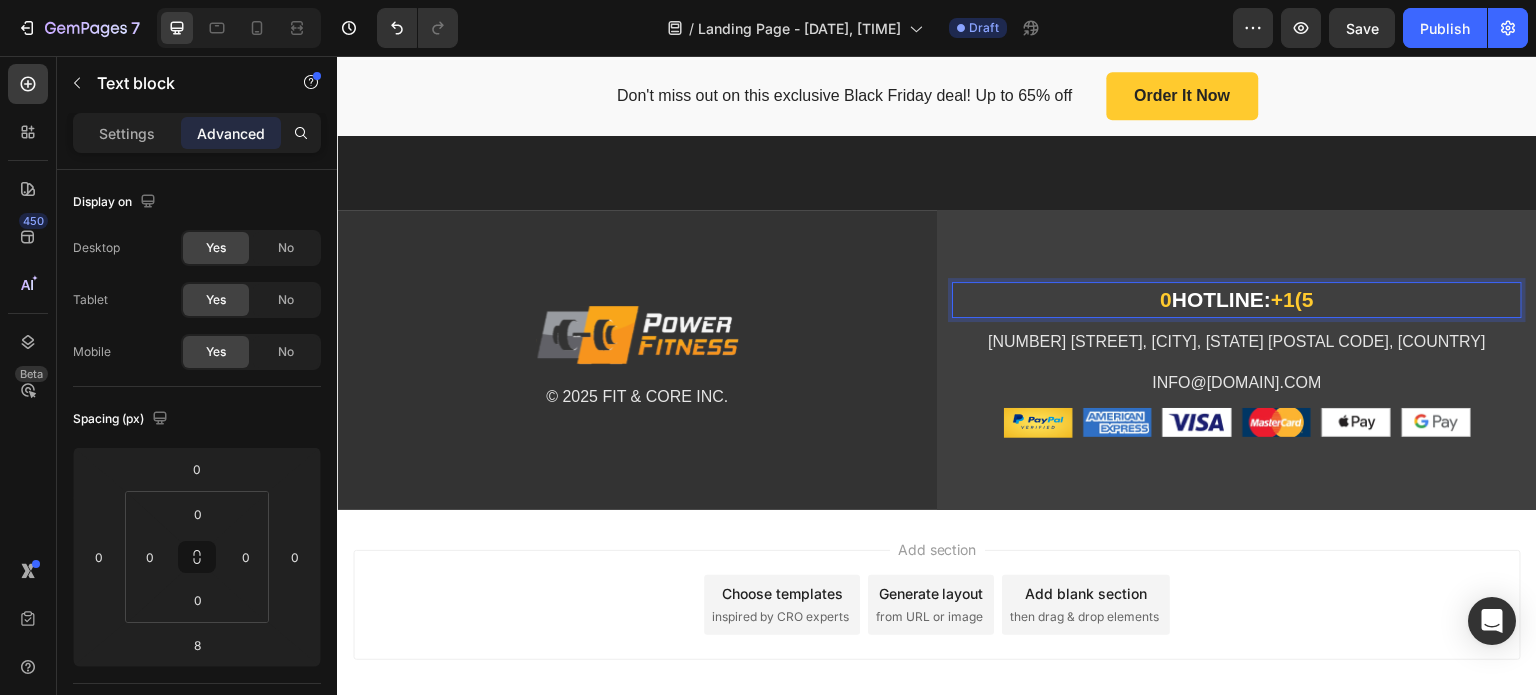 click on "HOTLINE:  +1(5" at bounding box center [1237, 300] 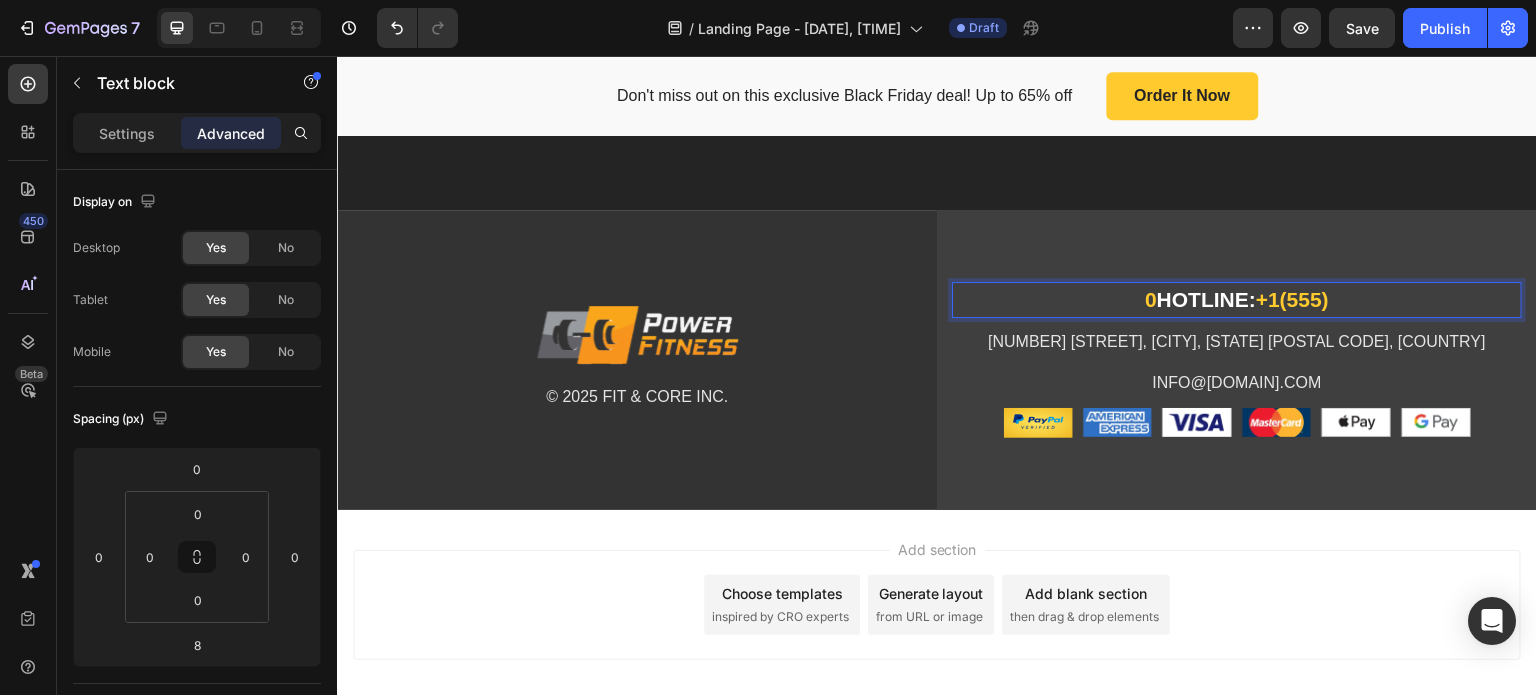 click on "HOTLINE:  +1(555)" at bounding box center (1237, 300) 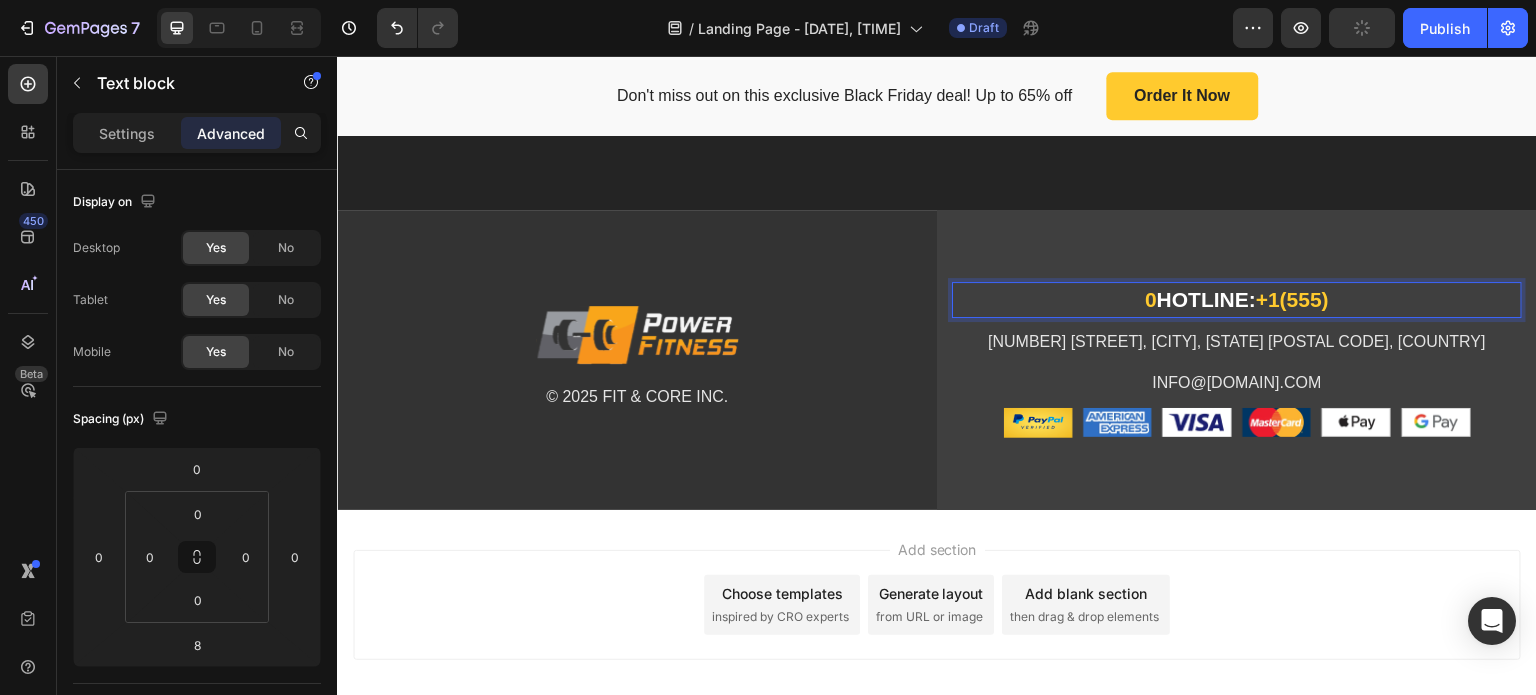 click on "+1(555)" at bounding box center (1292, 299) 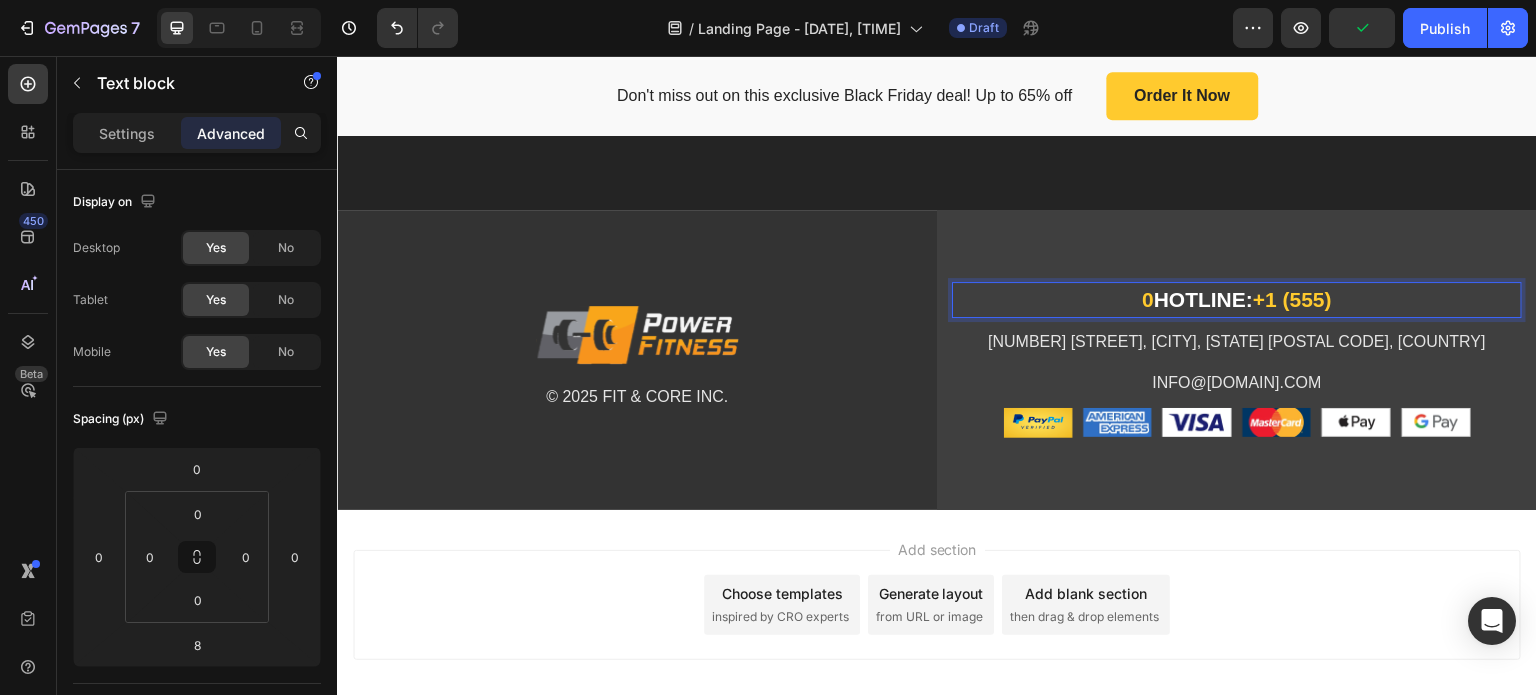 click on "HOTLINE:  +1 (555)" at bounding box center [1237, 300] 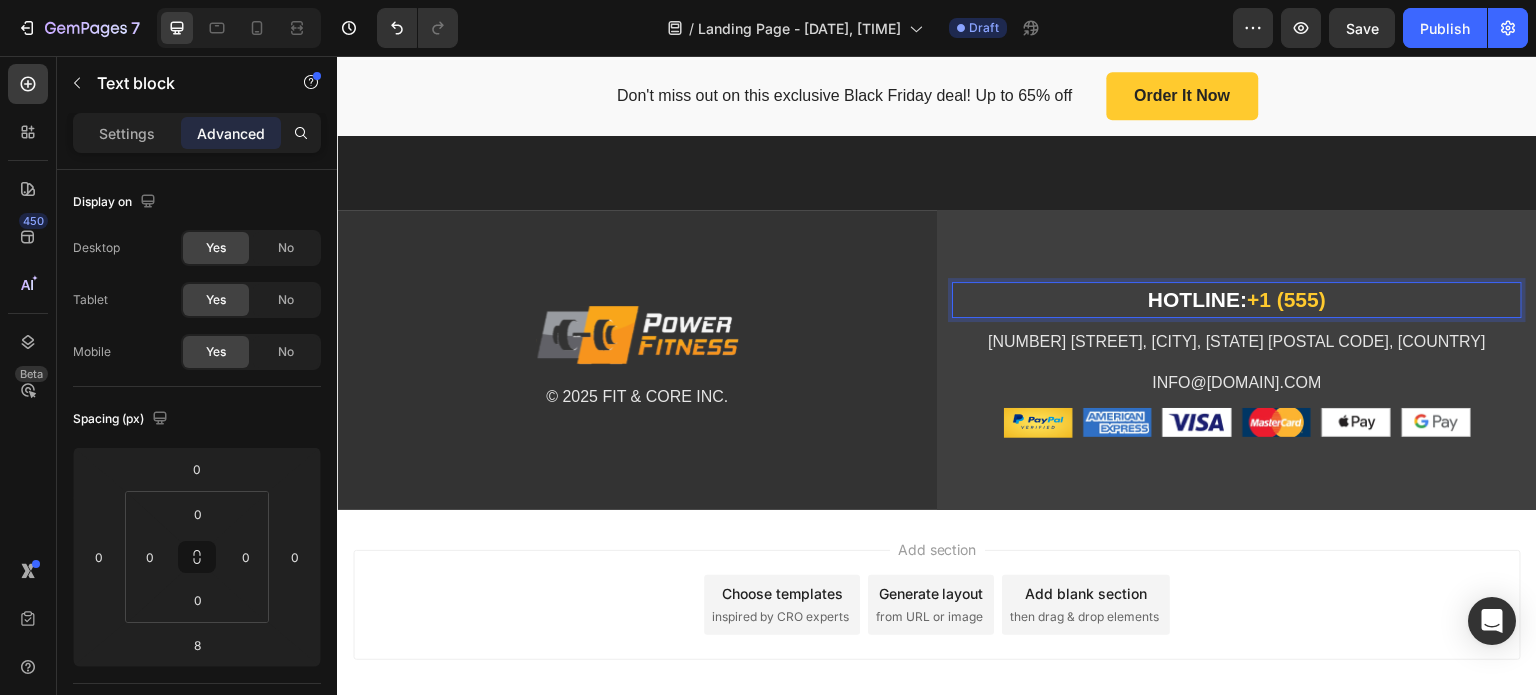 click on "HOTLINE:  +1 (555)" at bounding box center (1237, 300) 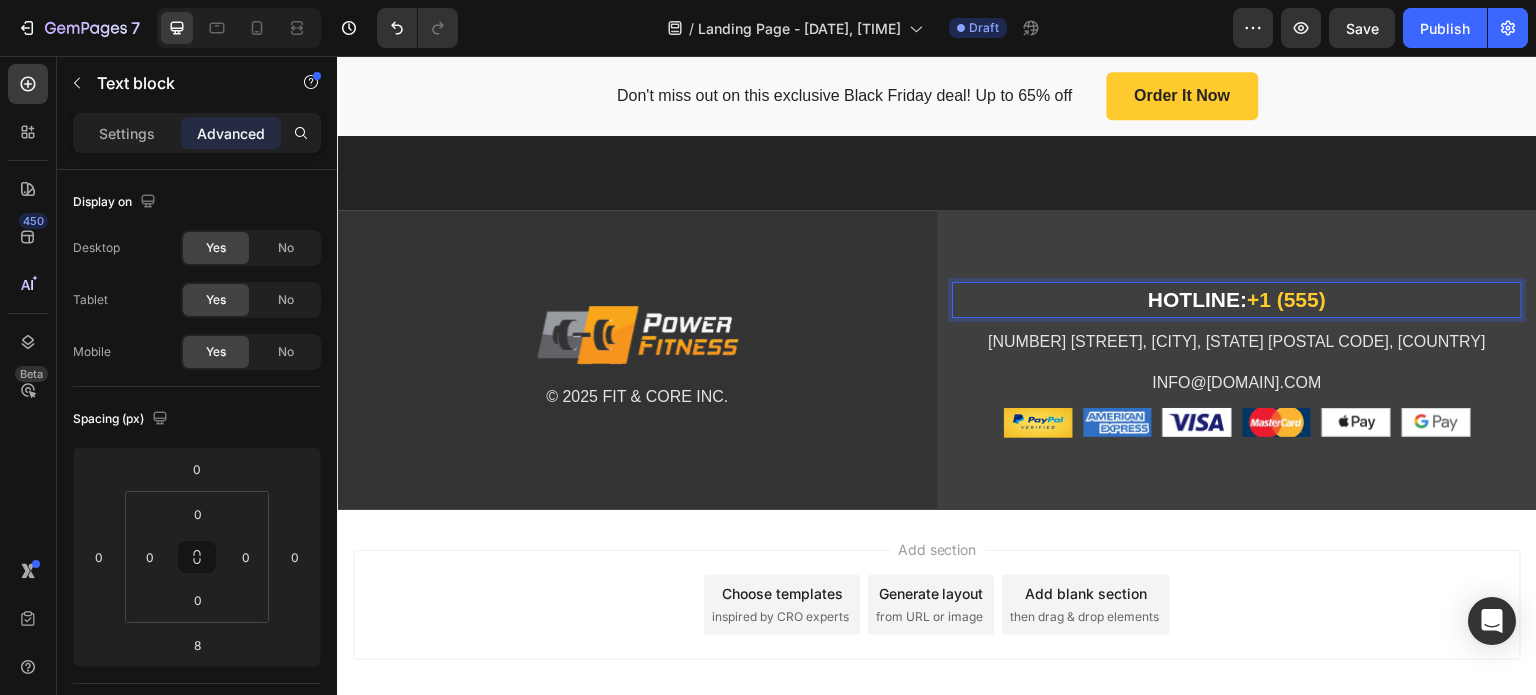 click on "+1 (555)" at bounding box center [1286, 299] 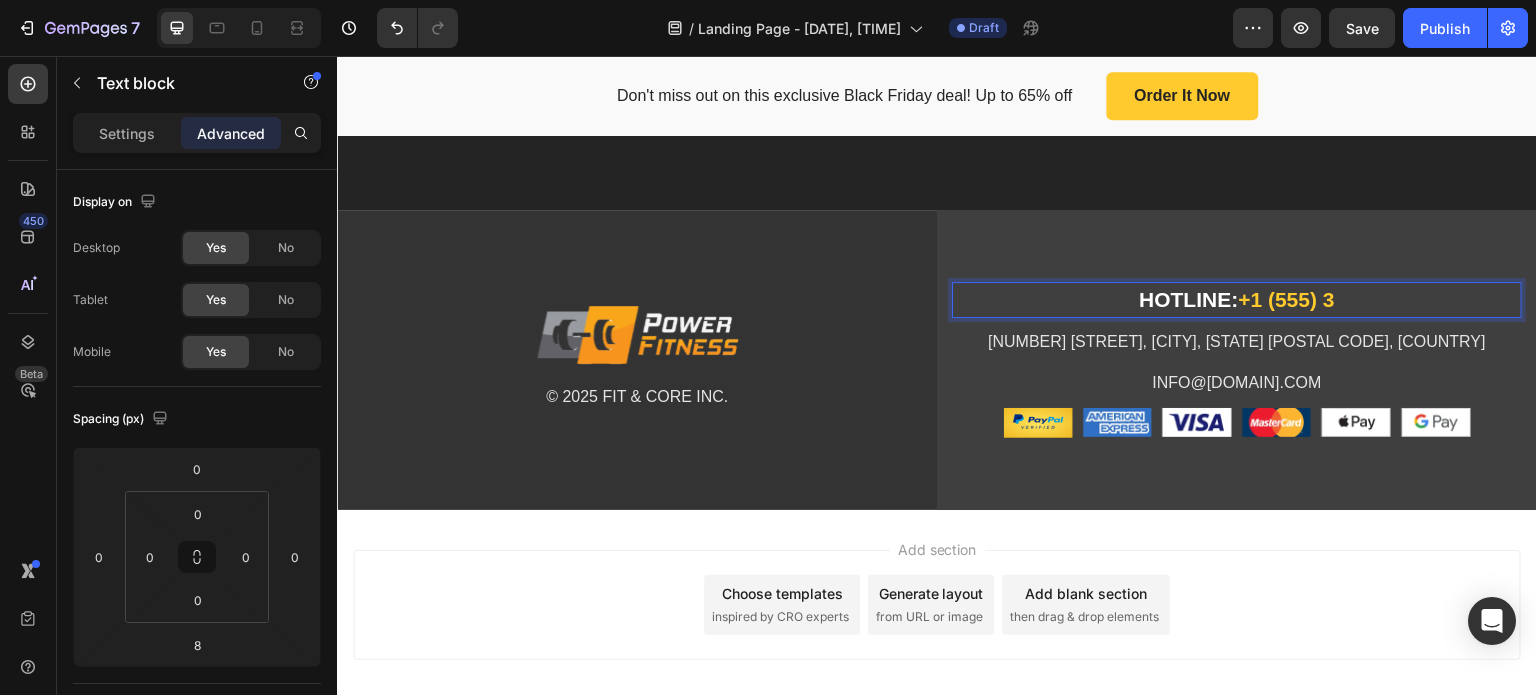click on "HOTLINE:  +1 (555) 3" at bounding box center [1237, 300] 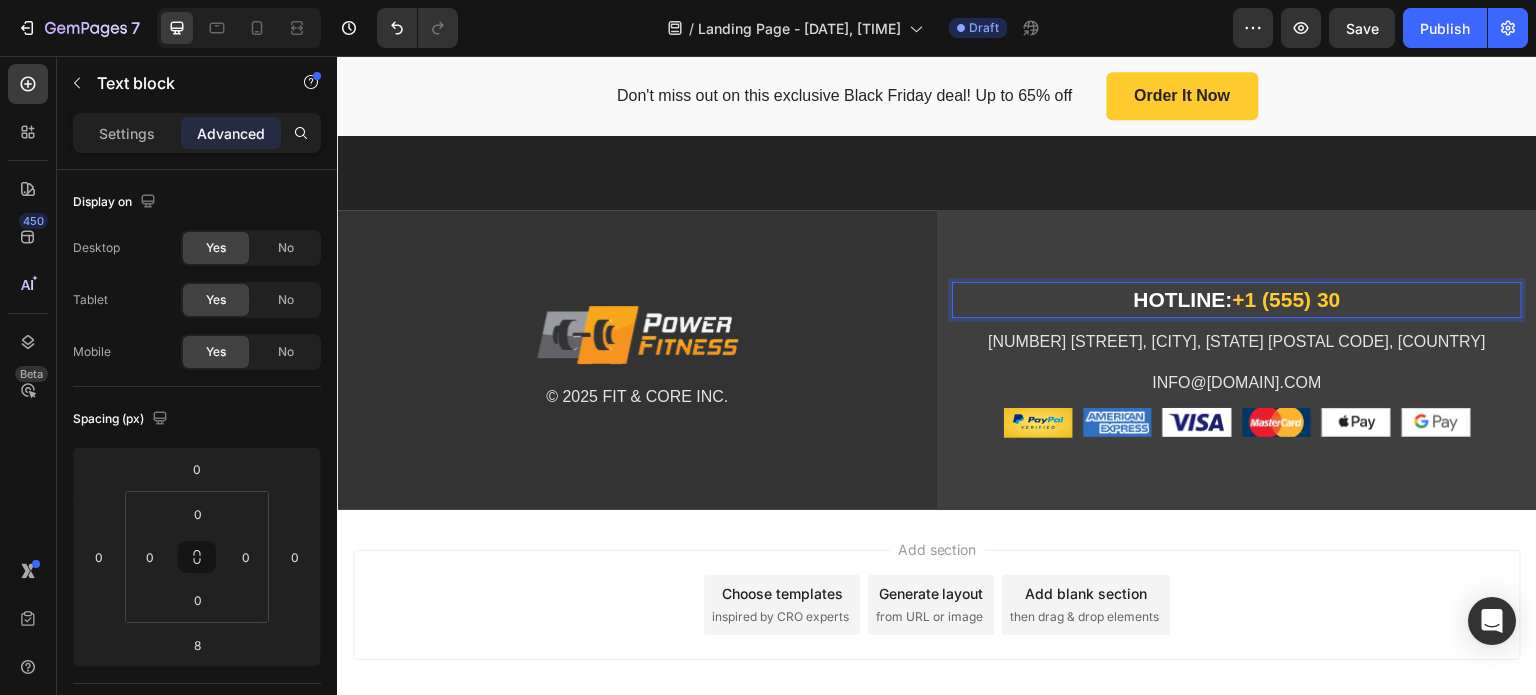 click on "HOTLINE:  +1 (555) 30" at bounding box center [1237, 300] 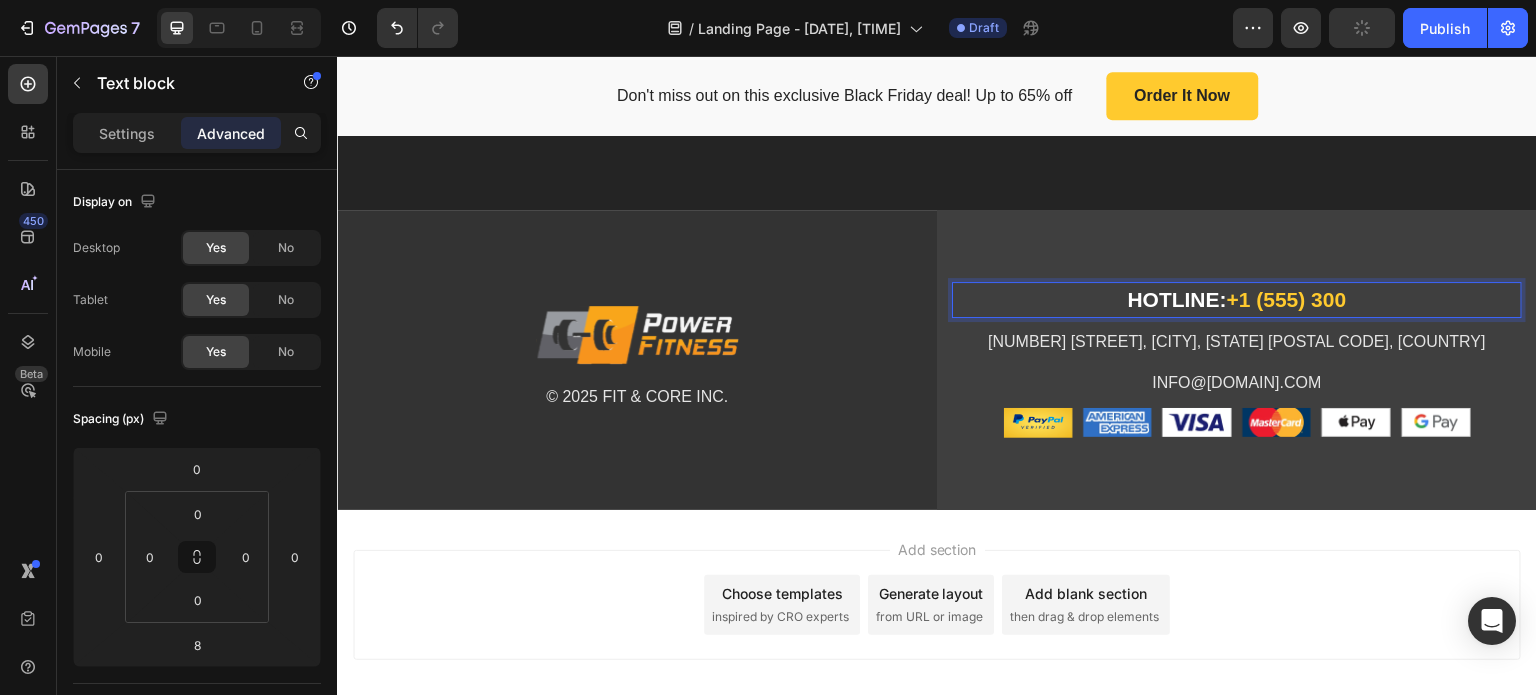 click on "HOTLINE:  +1 (555) 300" at bounding box center (1237, 300) 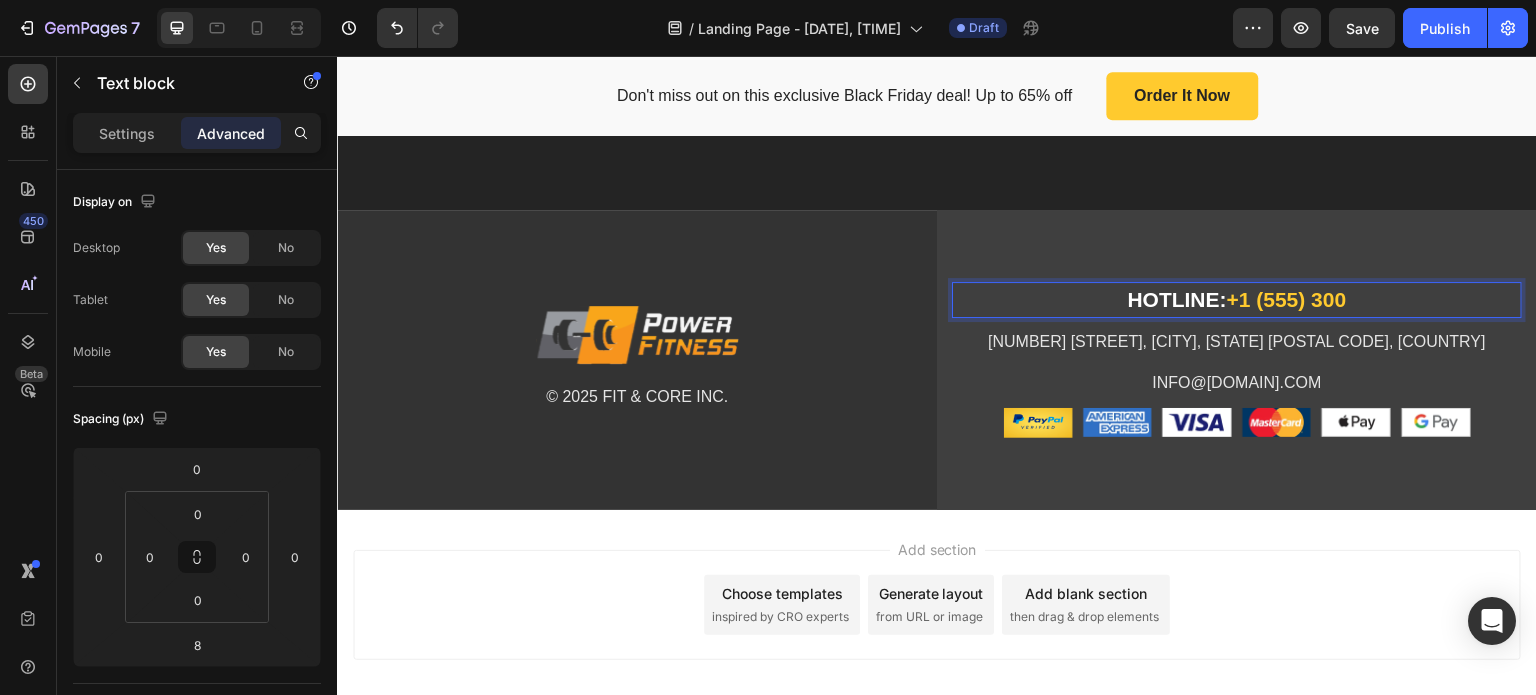 click on "HOTLINE:  +1 (555) 300" at bounding box center (1237, 300) 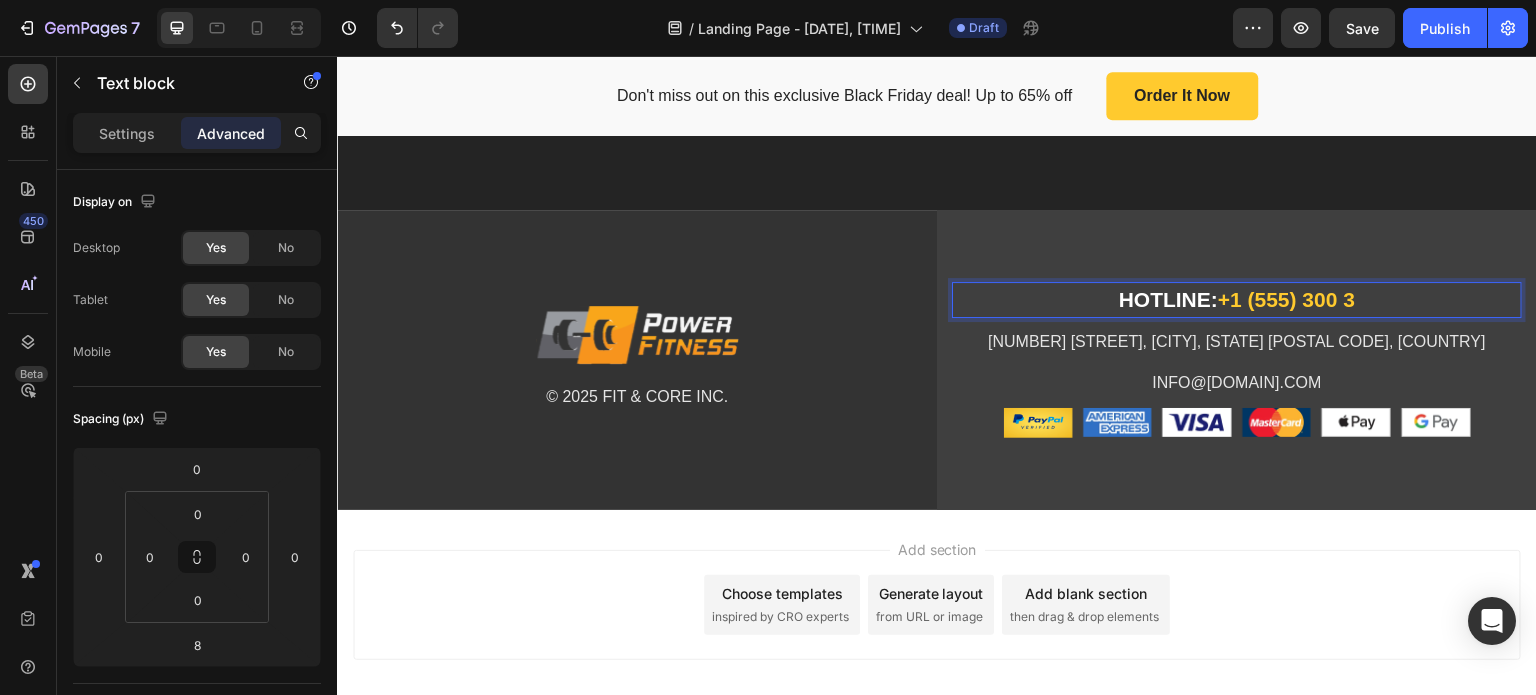 click on "HOTLINE:  +1 (555) 300 3" at bounding box center [1237, 300] 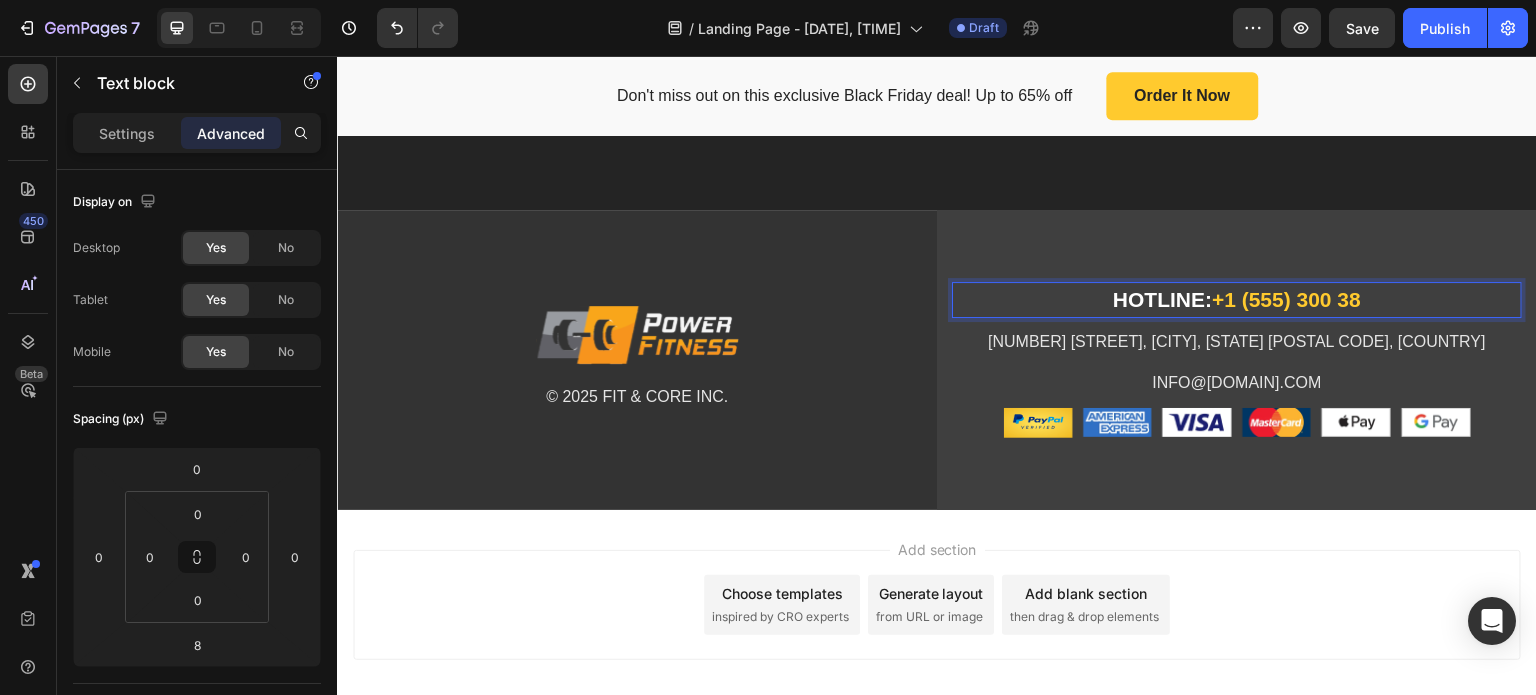 click on "+1 (555) 300 38" at bounding box center (1286, 299) 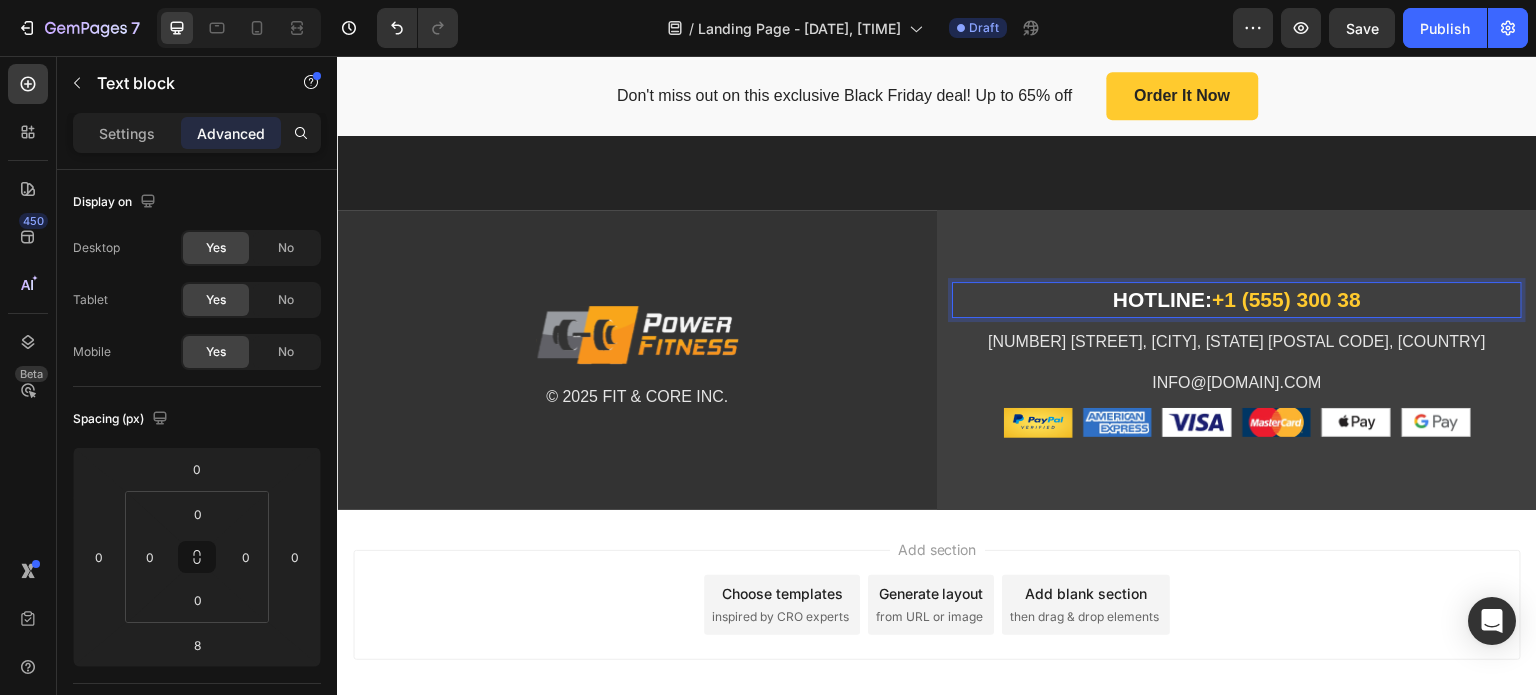 click on "+1 (555) 300 38" at bounding box center [1286, 299] 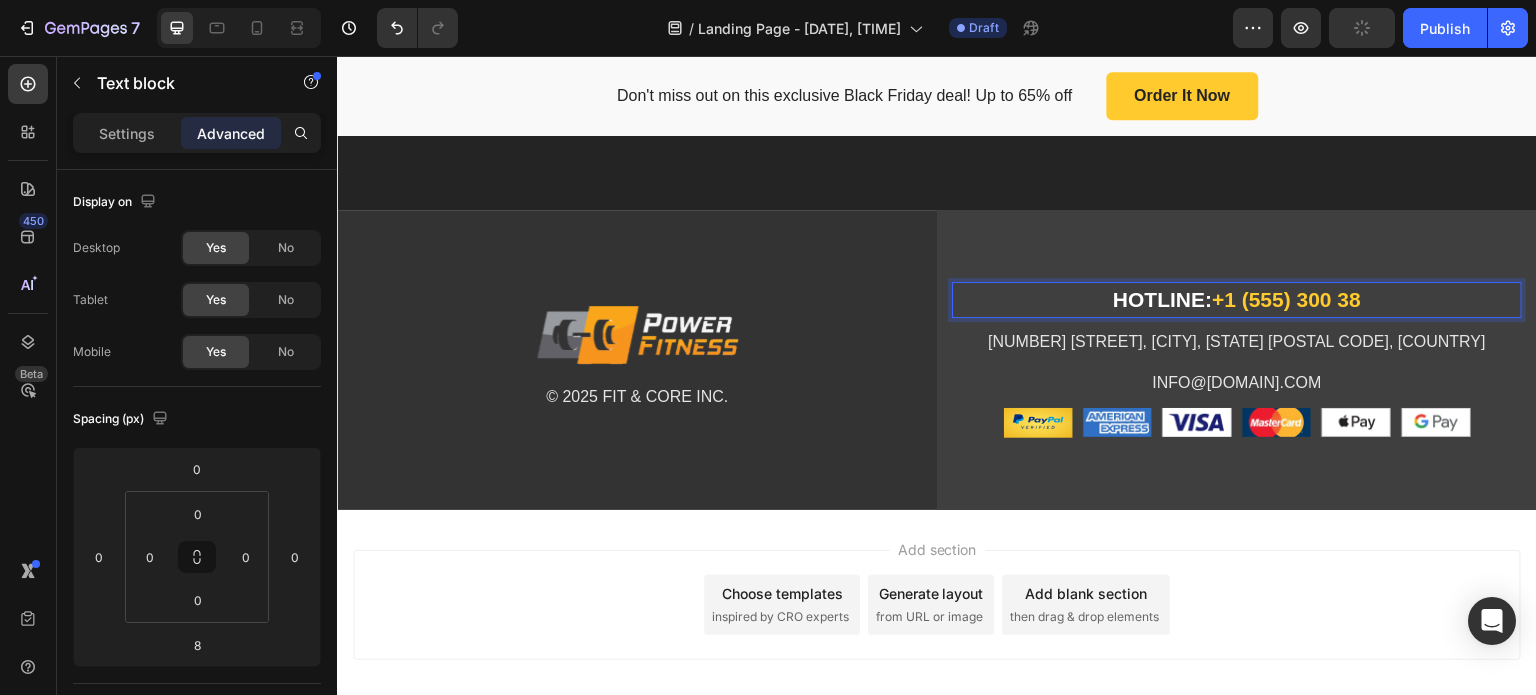 click on "HOTLINE:  +1 (555) 300 38" at bounding box center [1237, 300] 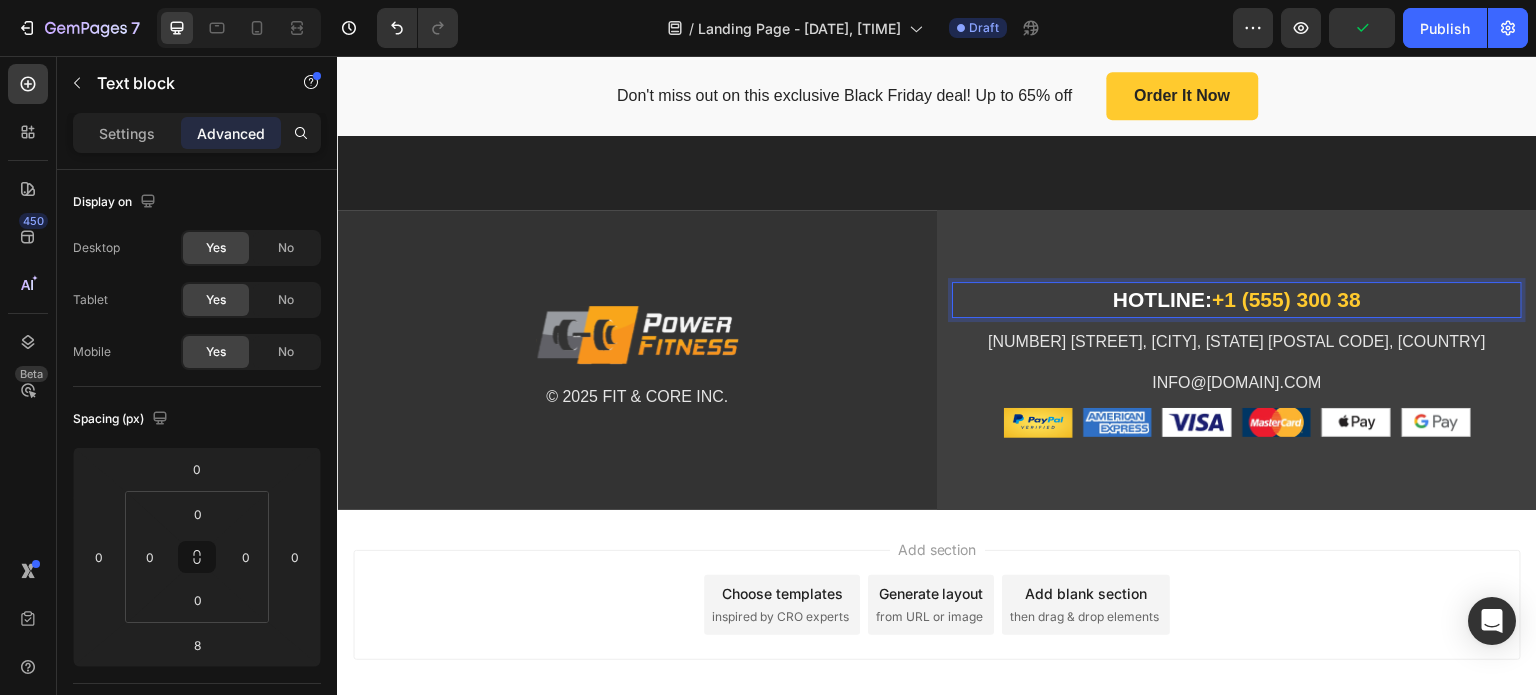 click on "HOTLINE:  +1 (555) 300 38" at bounding box center [1237, 300] 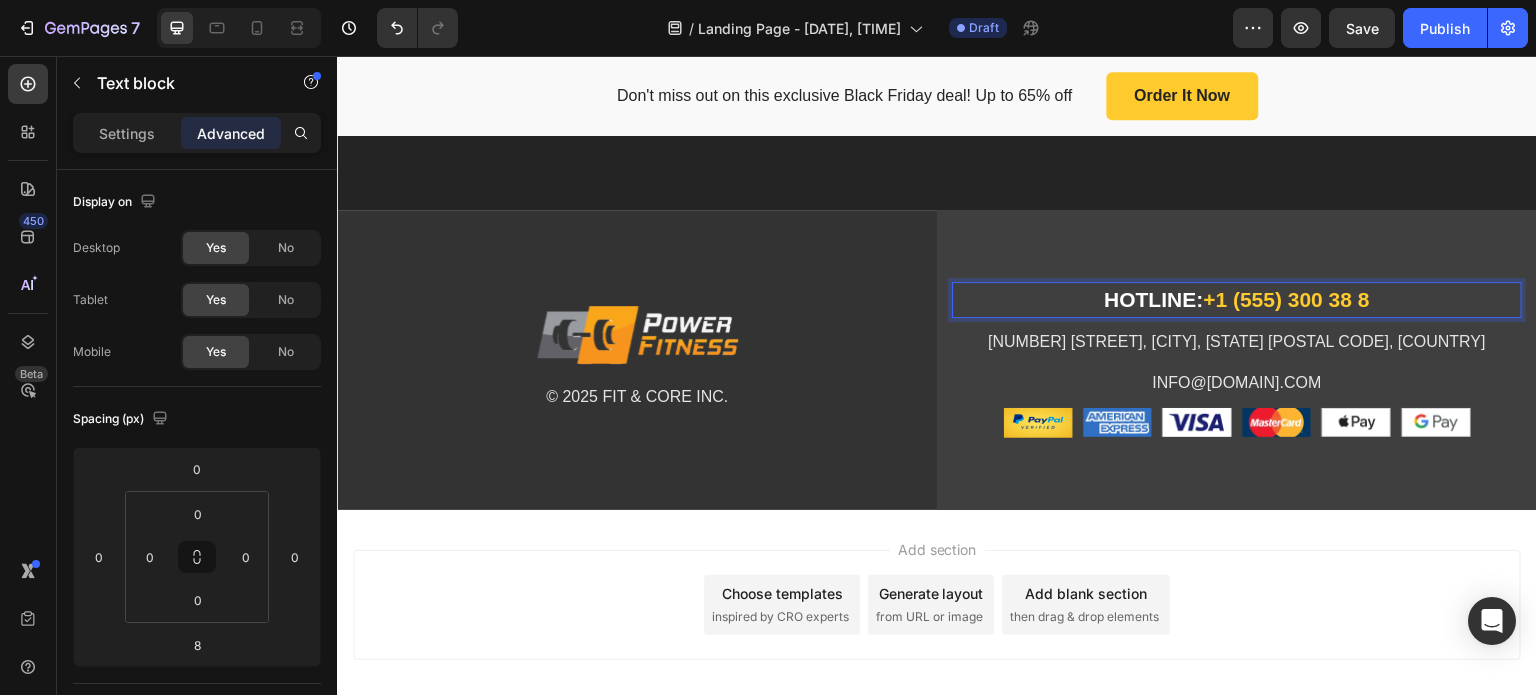 click on "HOTLINE:  +1 (555) 300 38 8" at bounding box center [1237, 300] 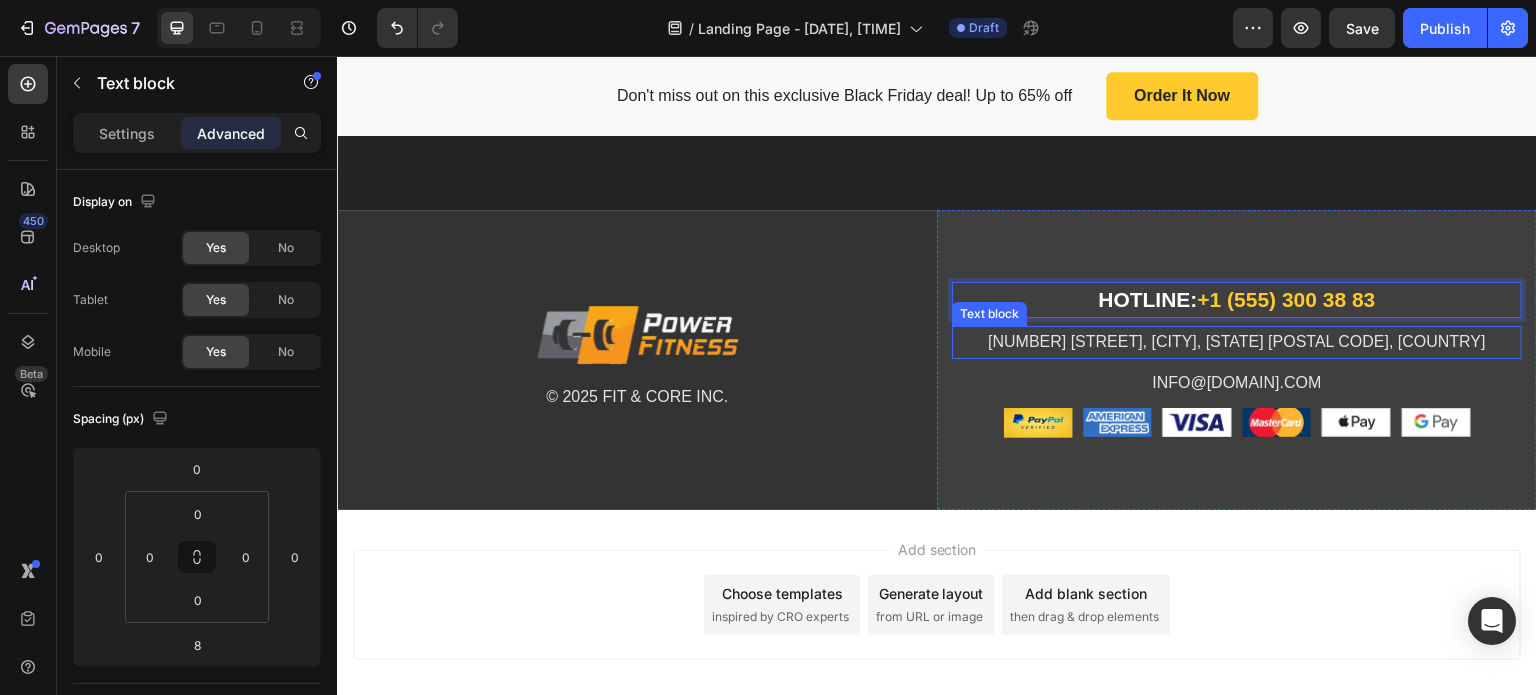click on "[NUMBER] [STREET], [CITY], [STATE] [POSTAL CODE], [COUNTRY]" at bounding box center (1237, 342) 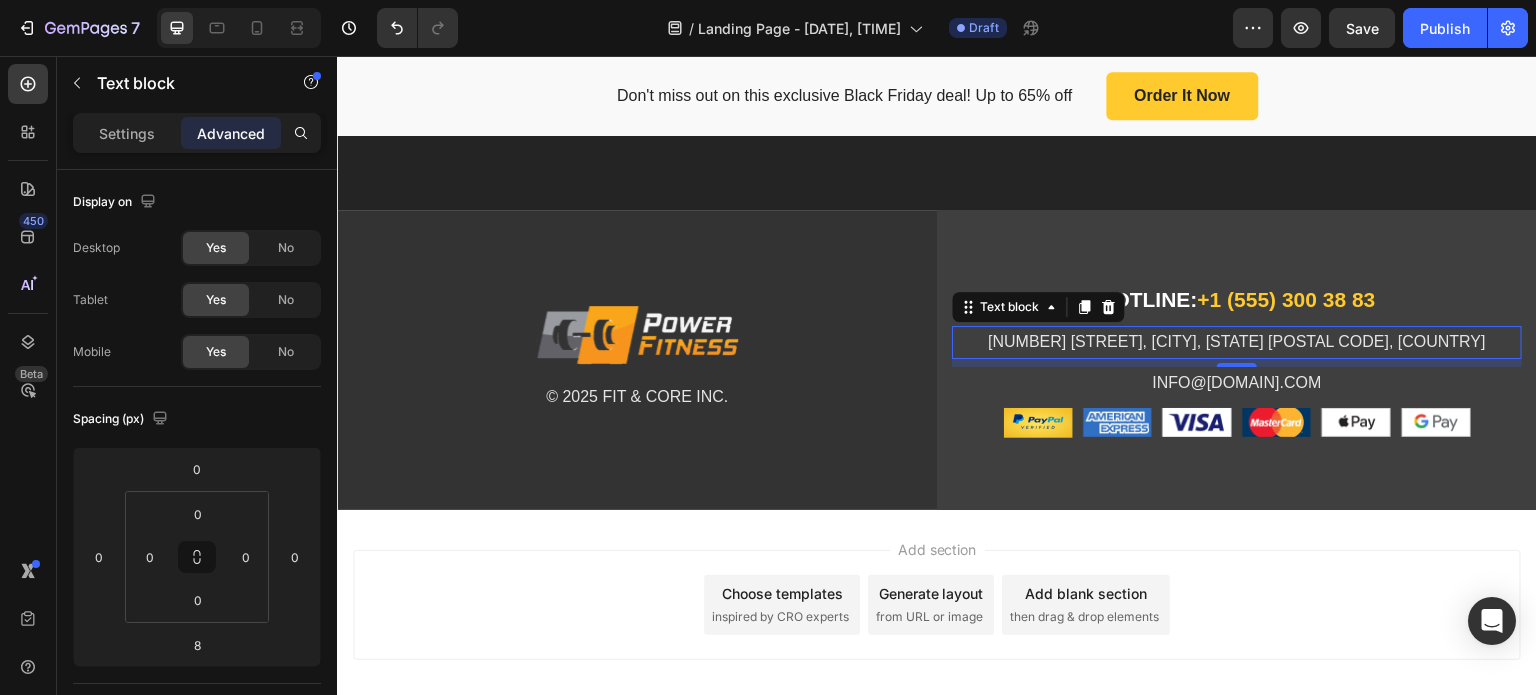 click on "[NUMBER] [STREET], [CITY], [STATE] [POSTAL CODE], [COUNTRY]" at bounding box center (1237, 342) 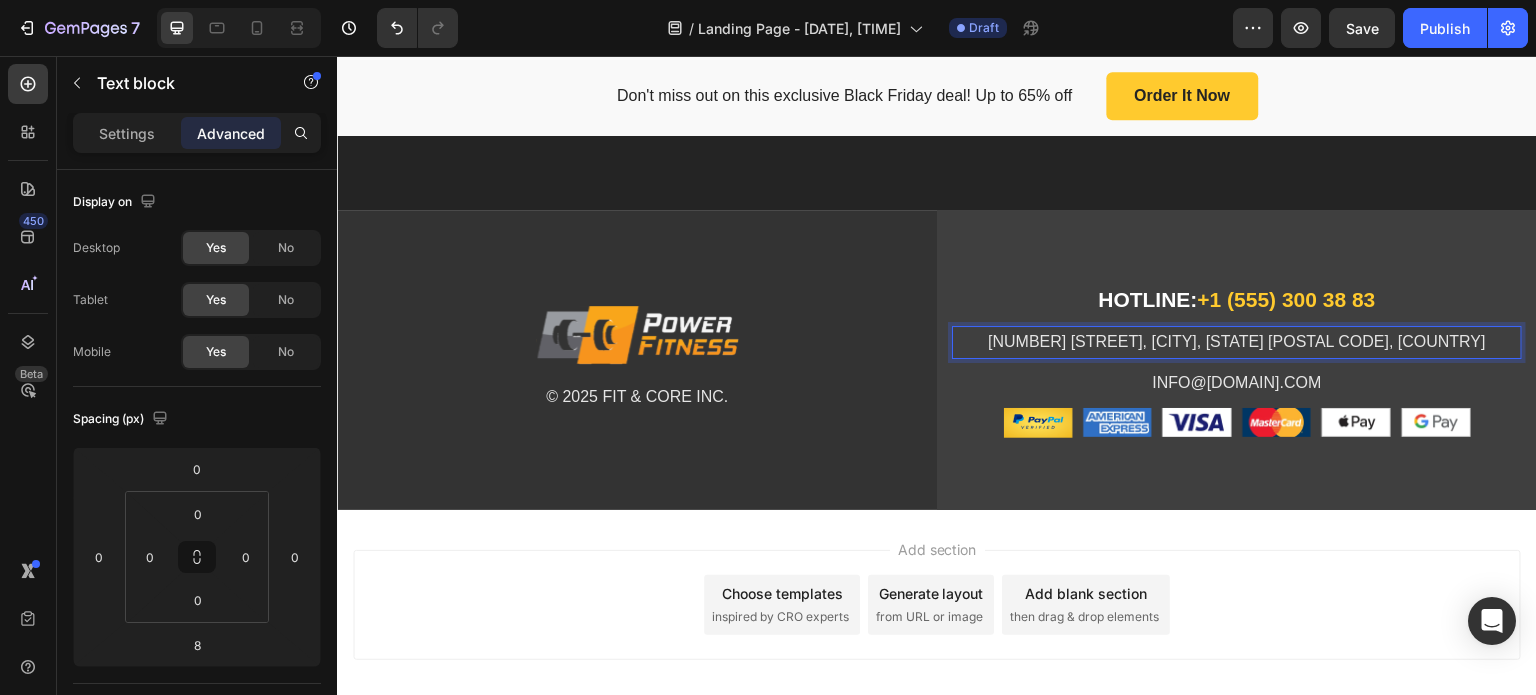 click on "[NUMBER] [STREET], [CITY], [STATE] [POSTAL CODE], [COUNTRY]" at bounding box center (1237, 342) 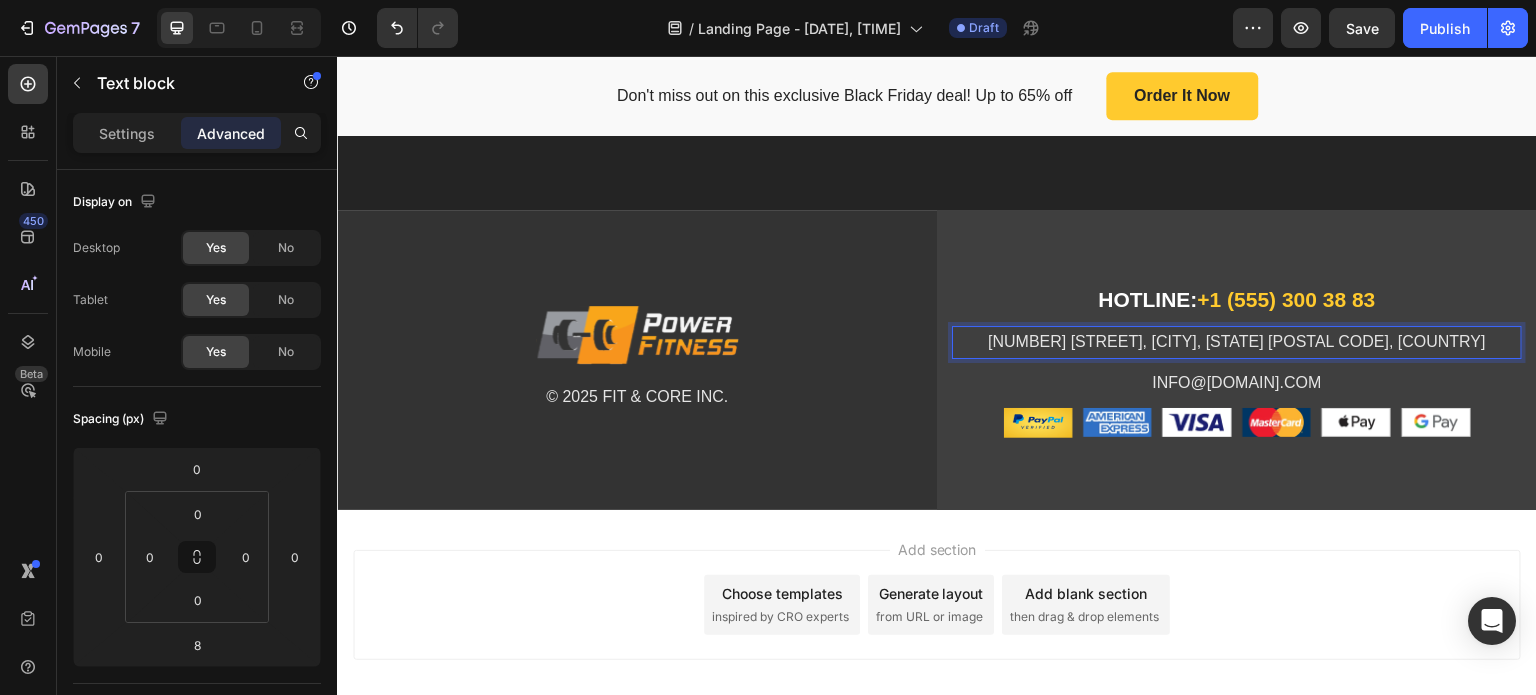 click on "[NUMBER] [STREET], [CITY], [STATE] [POSTAL CODE], [COUNTRY]" at bounding box center (1237, 342) 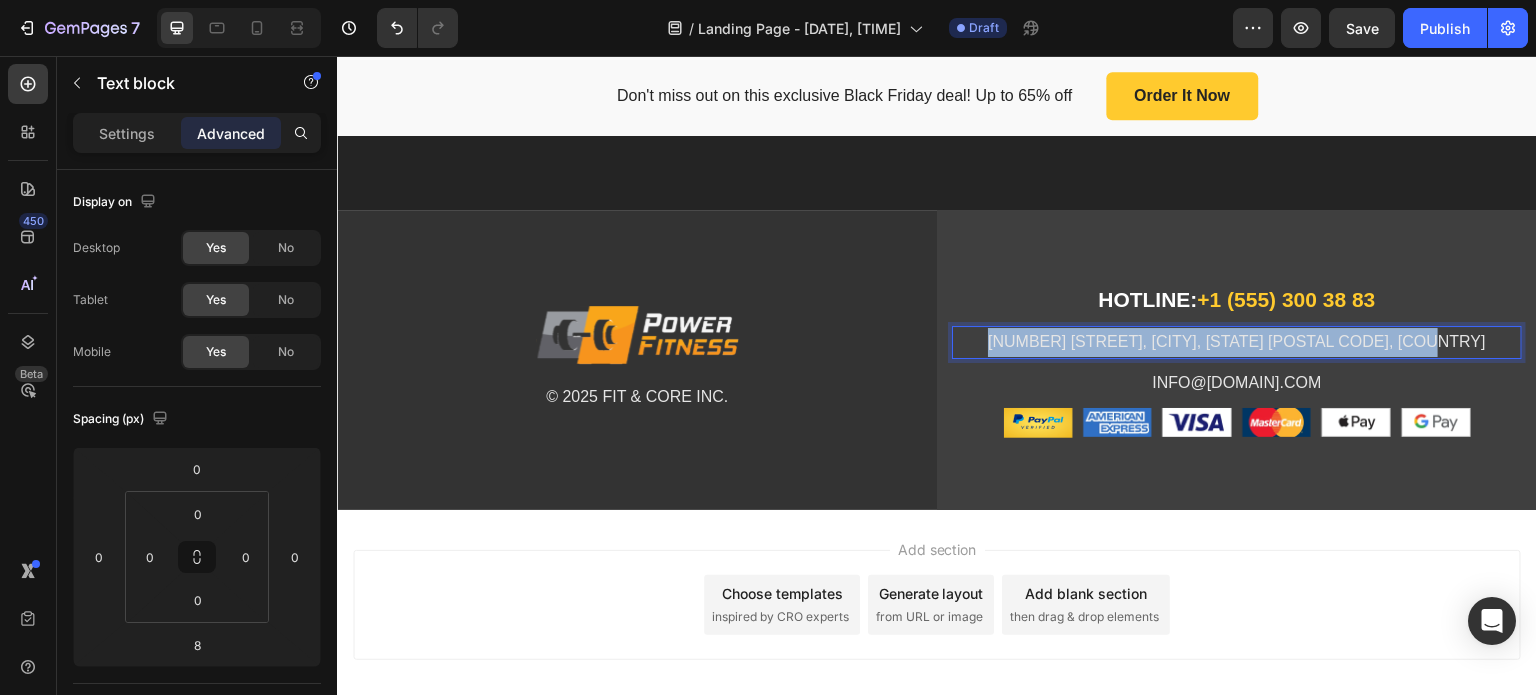 drag, startPoint x: 1472, startPoint y: 340, endPoint x: 972, endPoint y: 335, distance: 500.025 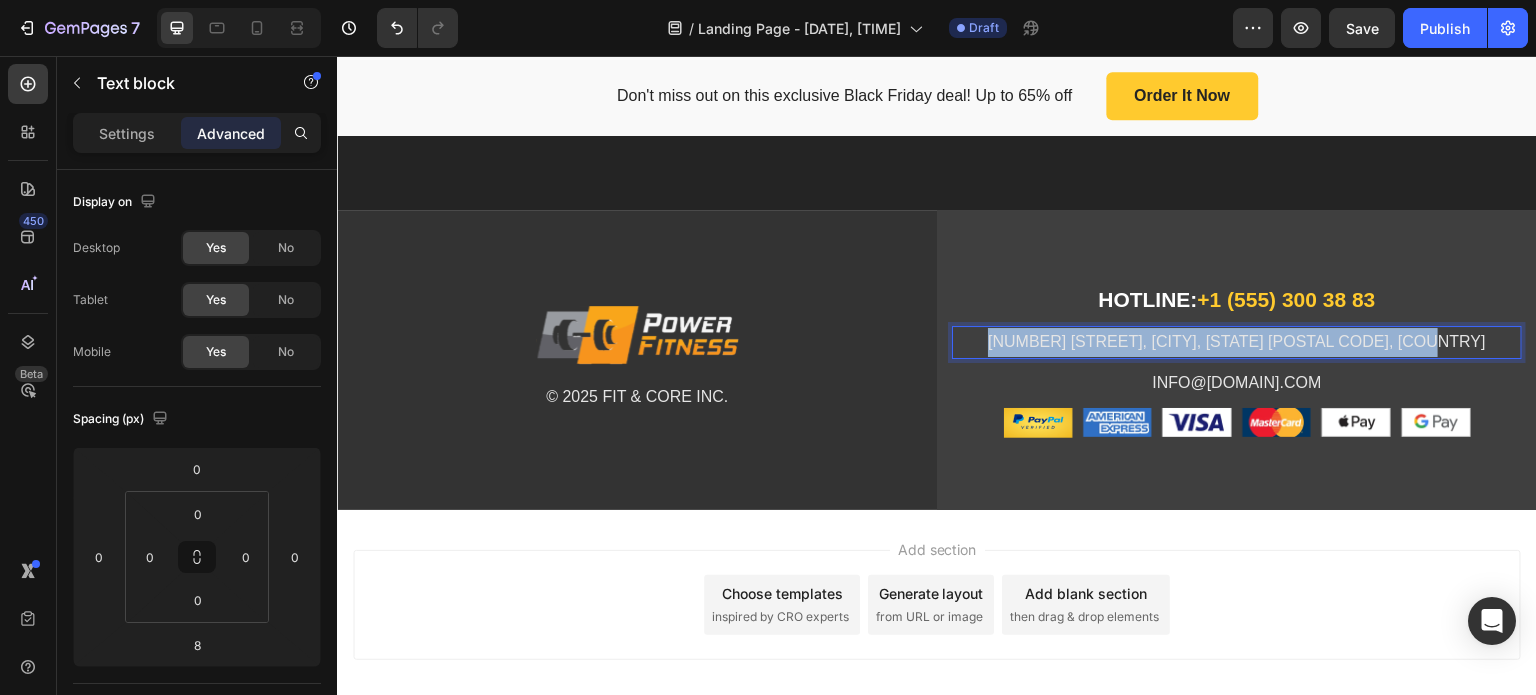 click on "[NUMBER] [STREET], [CITY], [STATE] [POSTAL CODE], [COUNTRY]" at bounding box center [1237, 342] 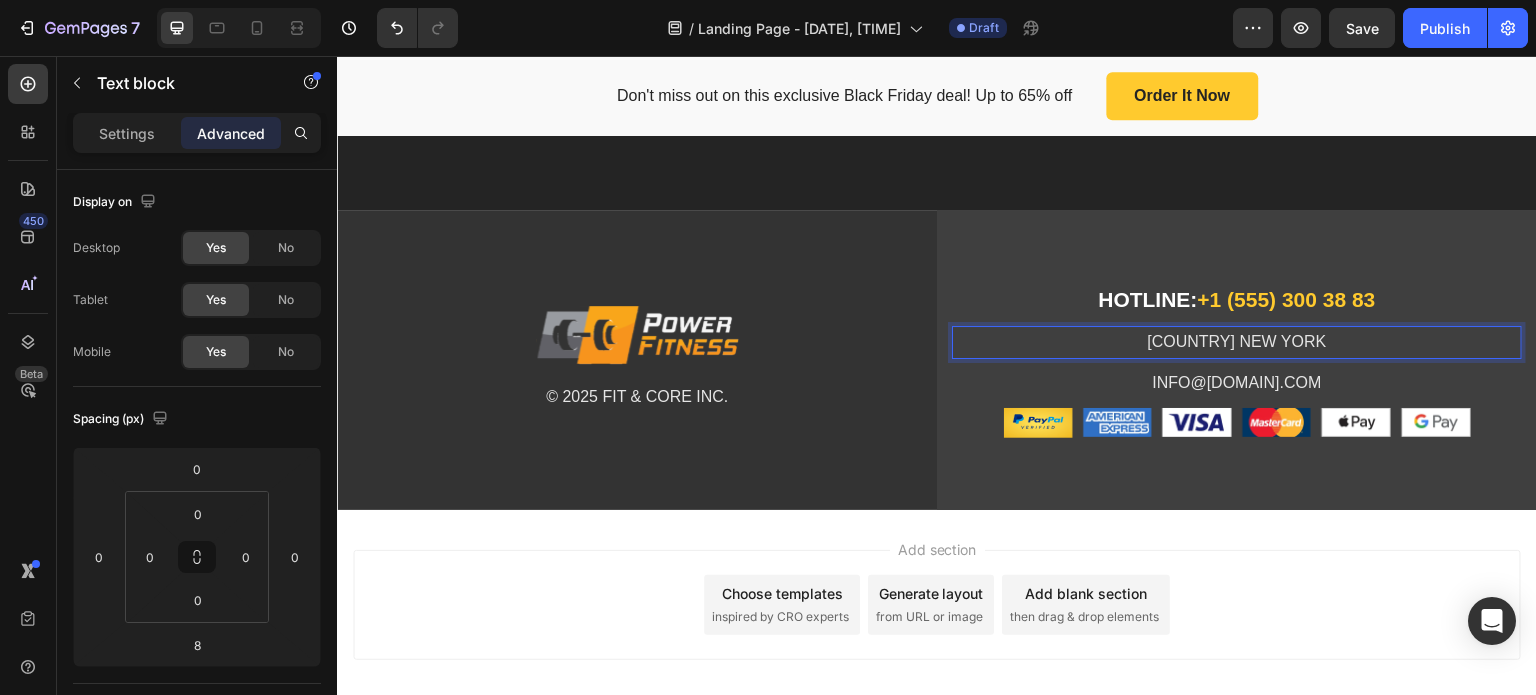 click on "Add section Choose templates inspired by CRO experts Generate layout from URL or image Add blank section then drag & drop elements" at bounding box center (937, 633) 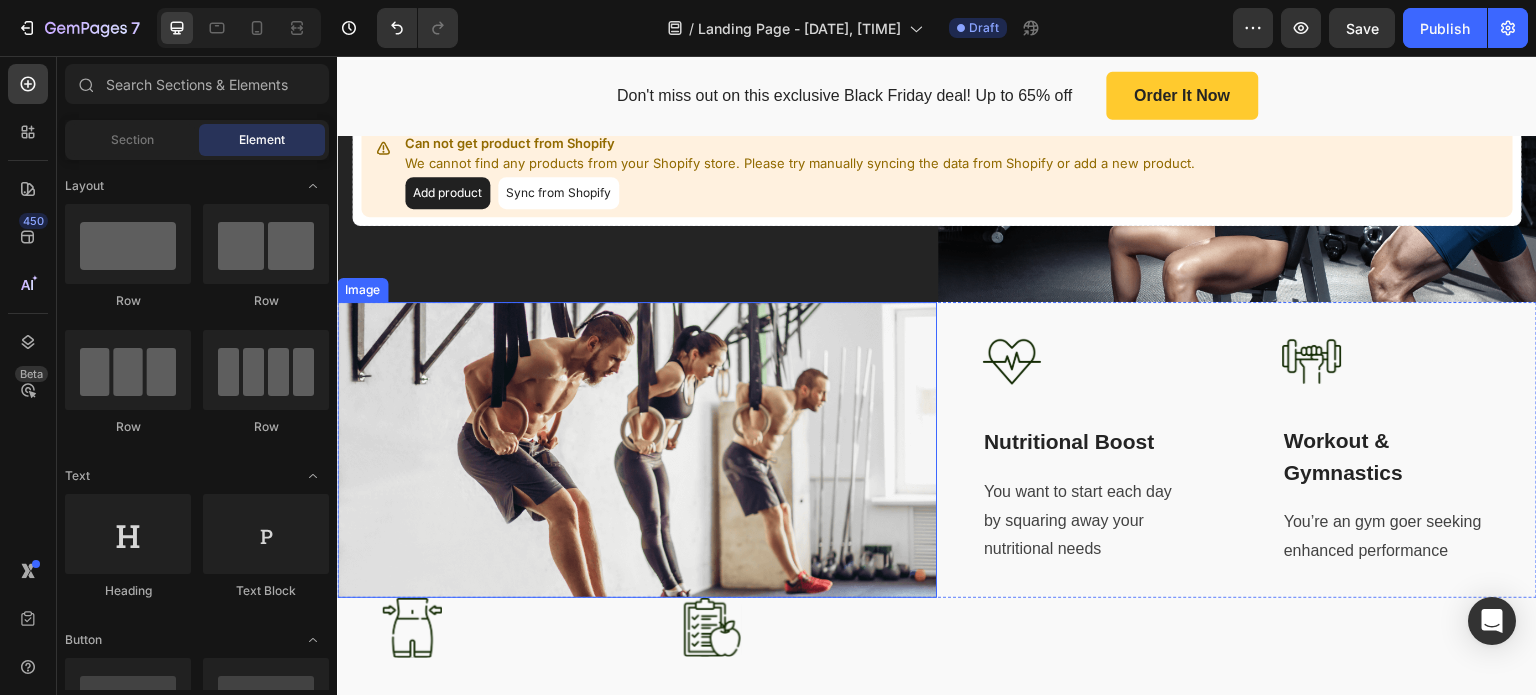scroll, scrollTop: 0, scrollLeft: 0, axis: both 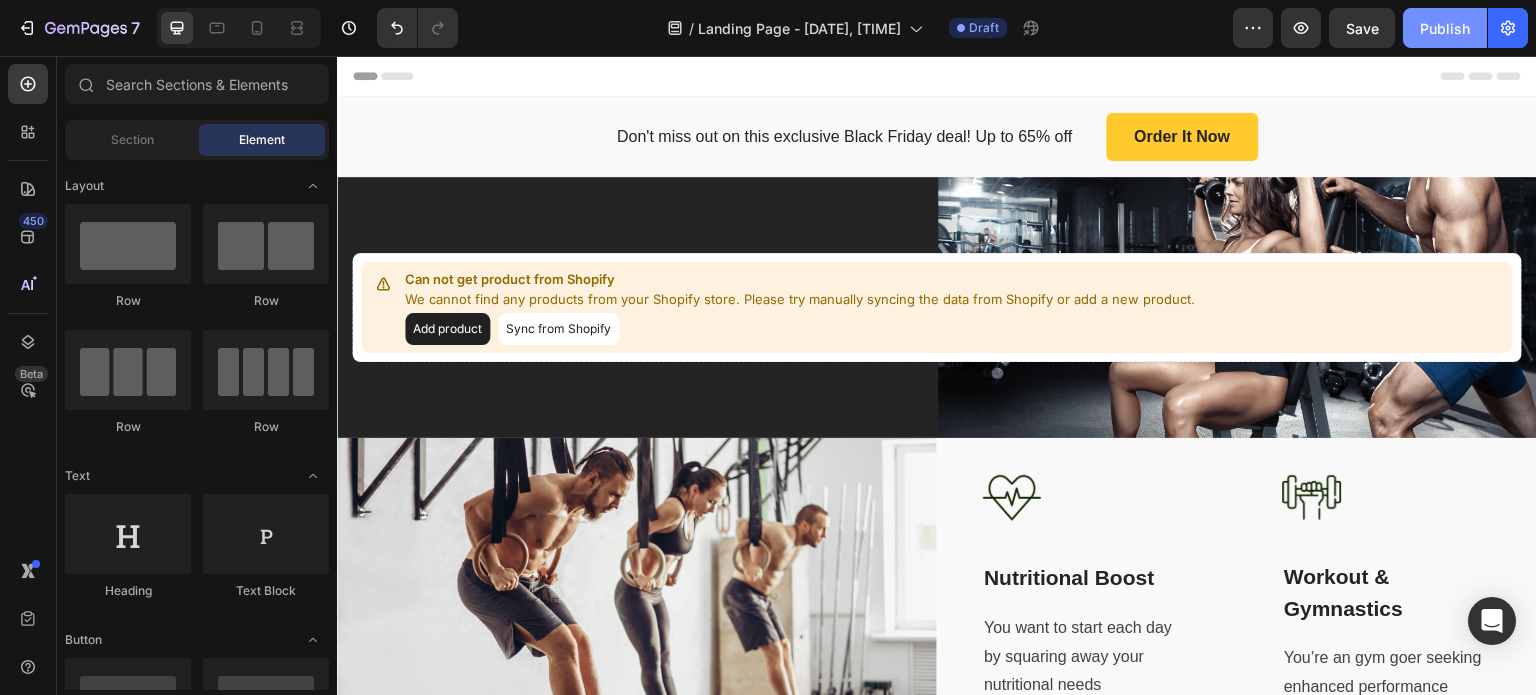 click on "Publish" at bounding box center [1445, 28] 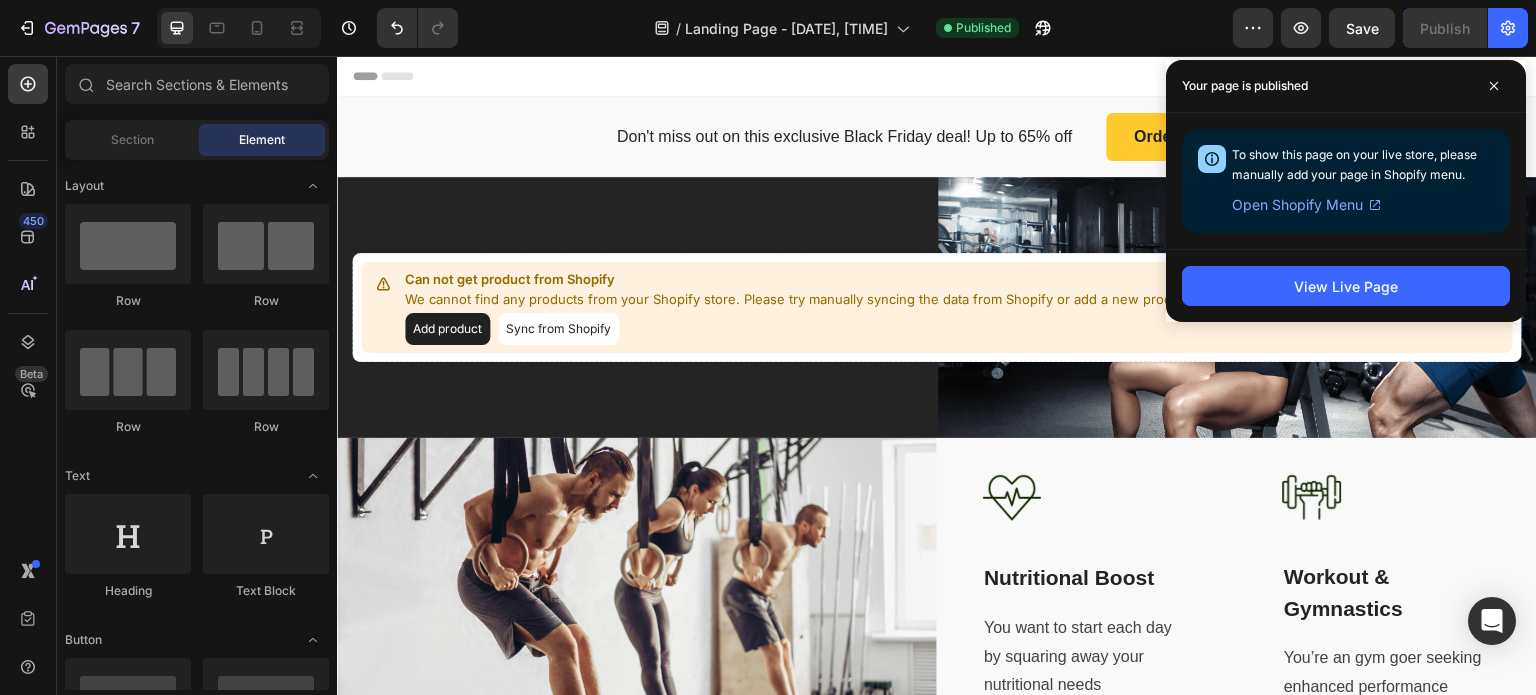 click on "Open Shopify Menu" at bounding box center [1297, 205] 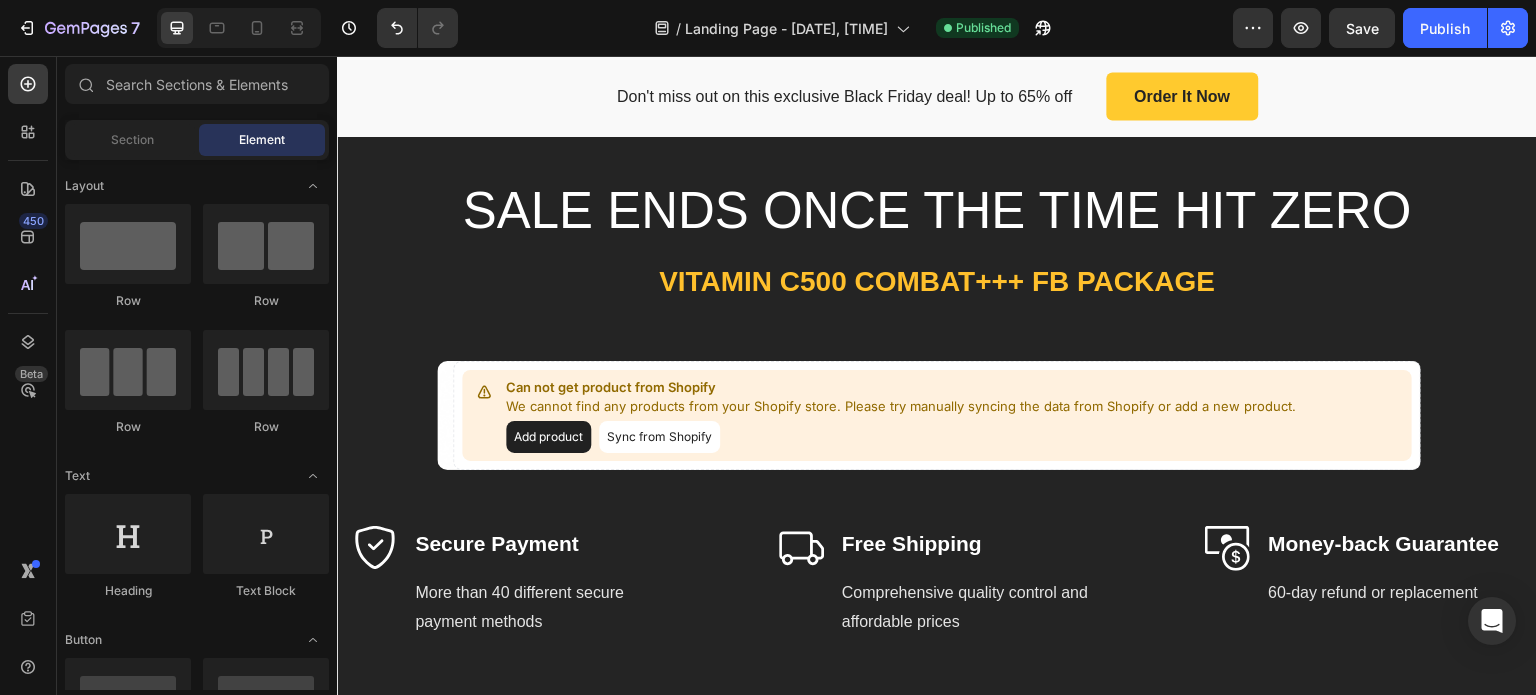 scroll, scrollTop: 4500, scrollLeft: 0, axis: vertical 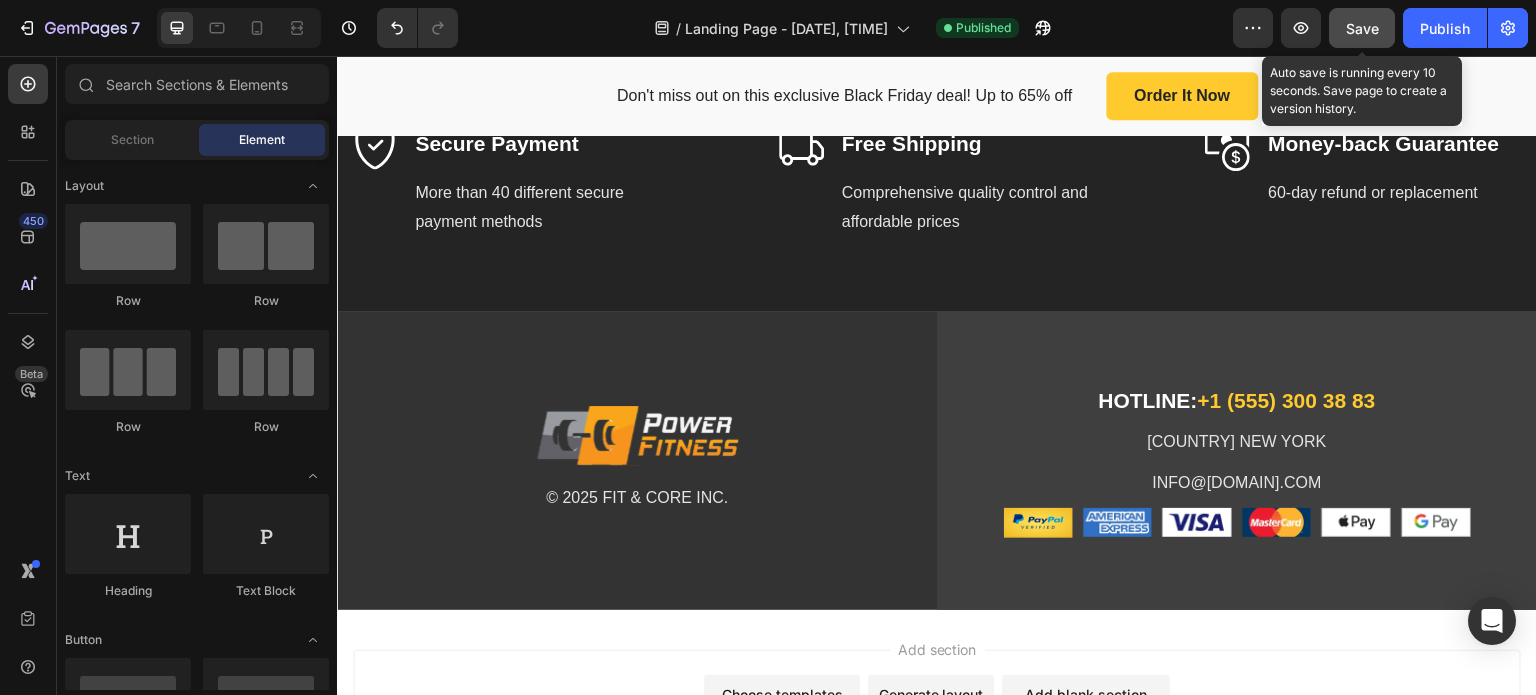 click on "Save" at bounding box center [1362, 28] 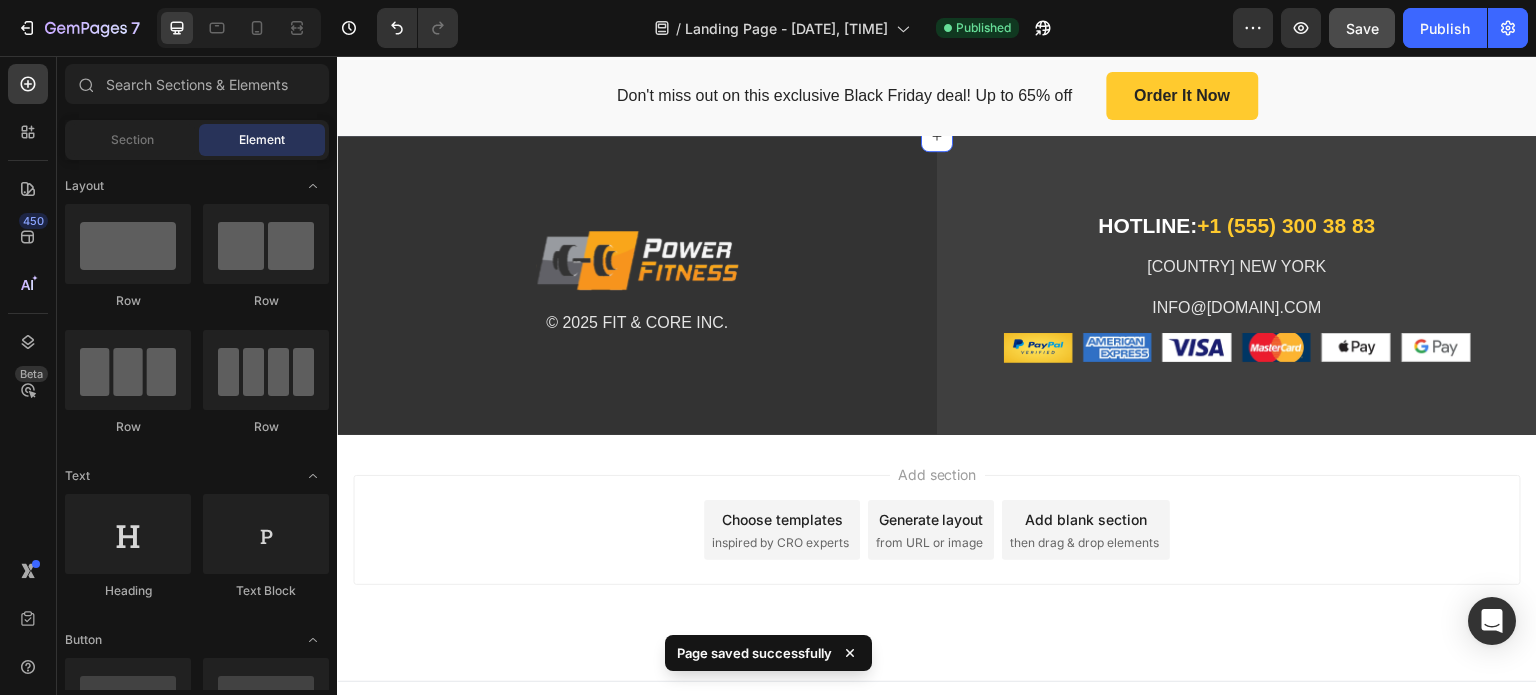 scroll, scrollTop: 4701, scrollLeft: 0, axis: vertical 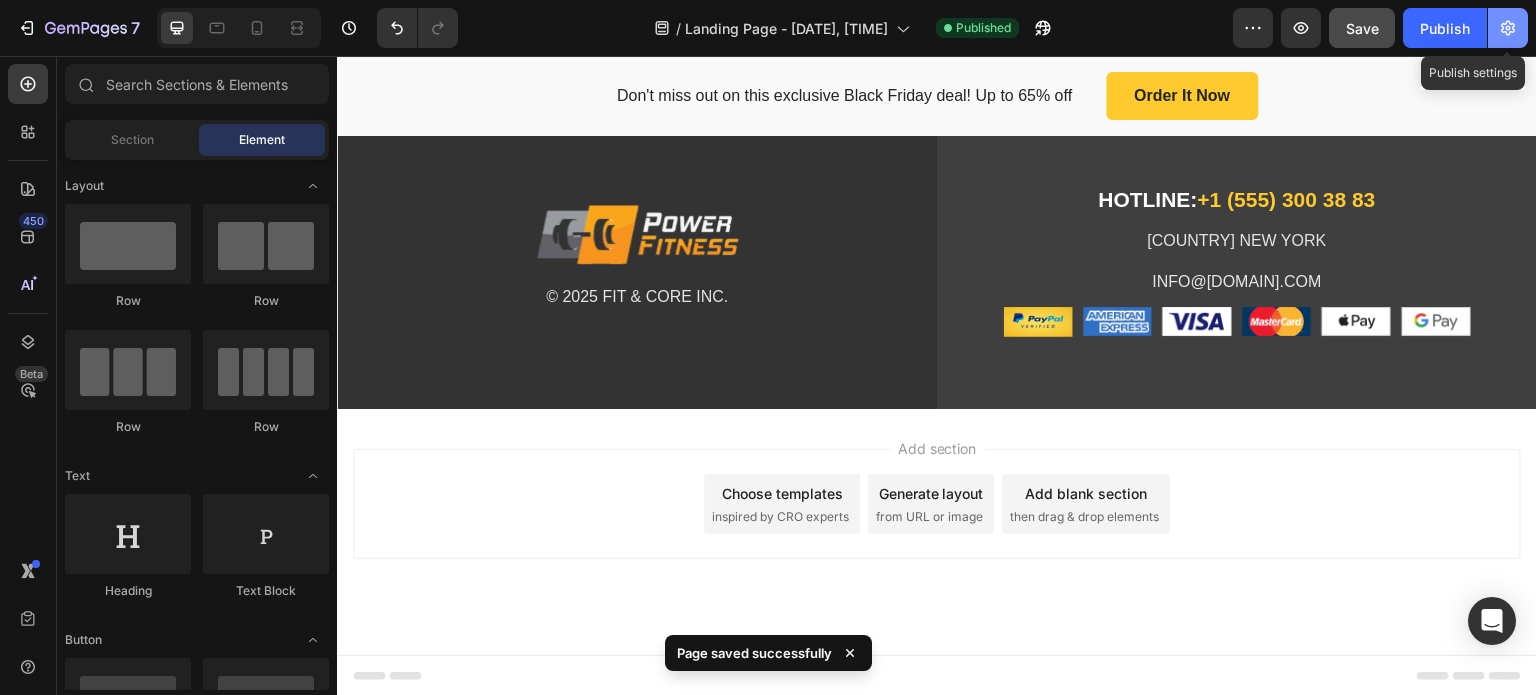 click 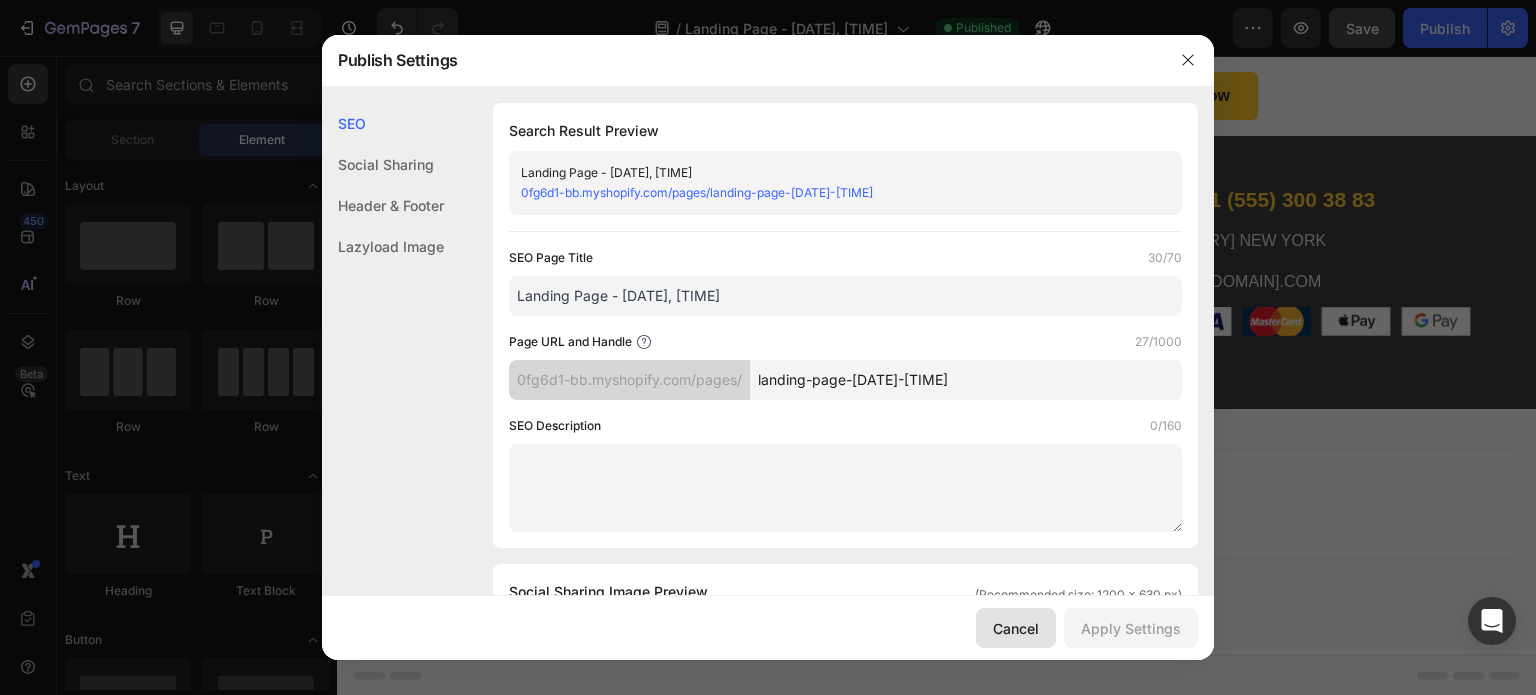 click on "Cancel" at bounding box center (1016, 628) 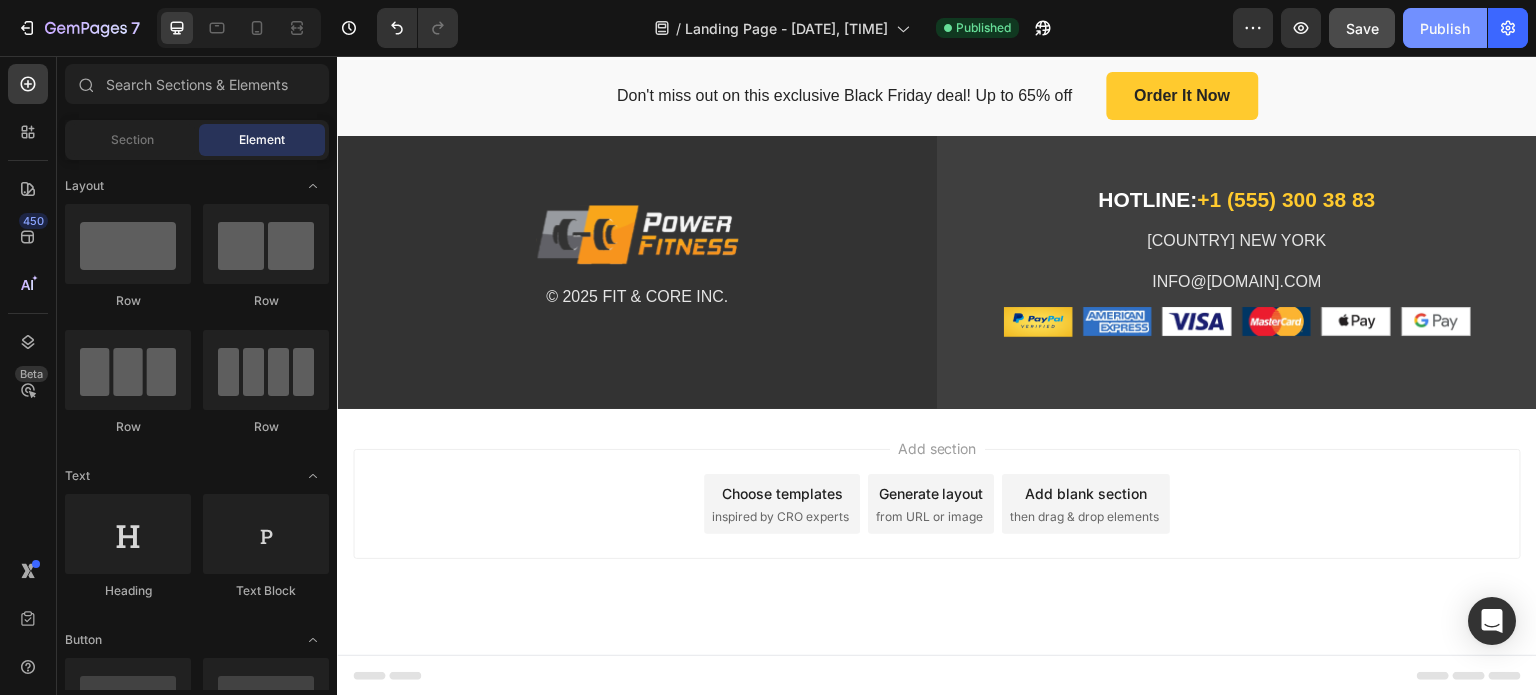 click on "Publish" at bounding box center [1445, 28] 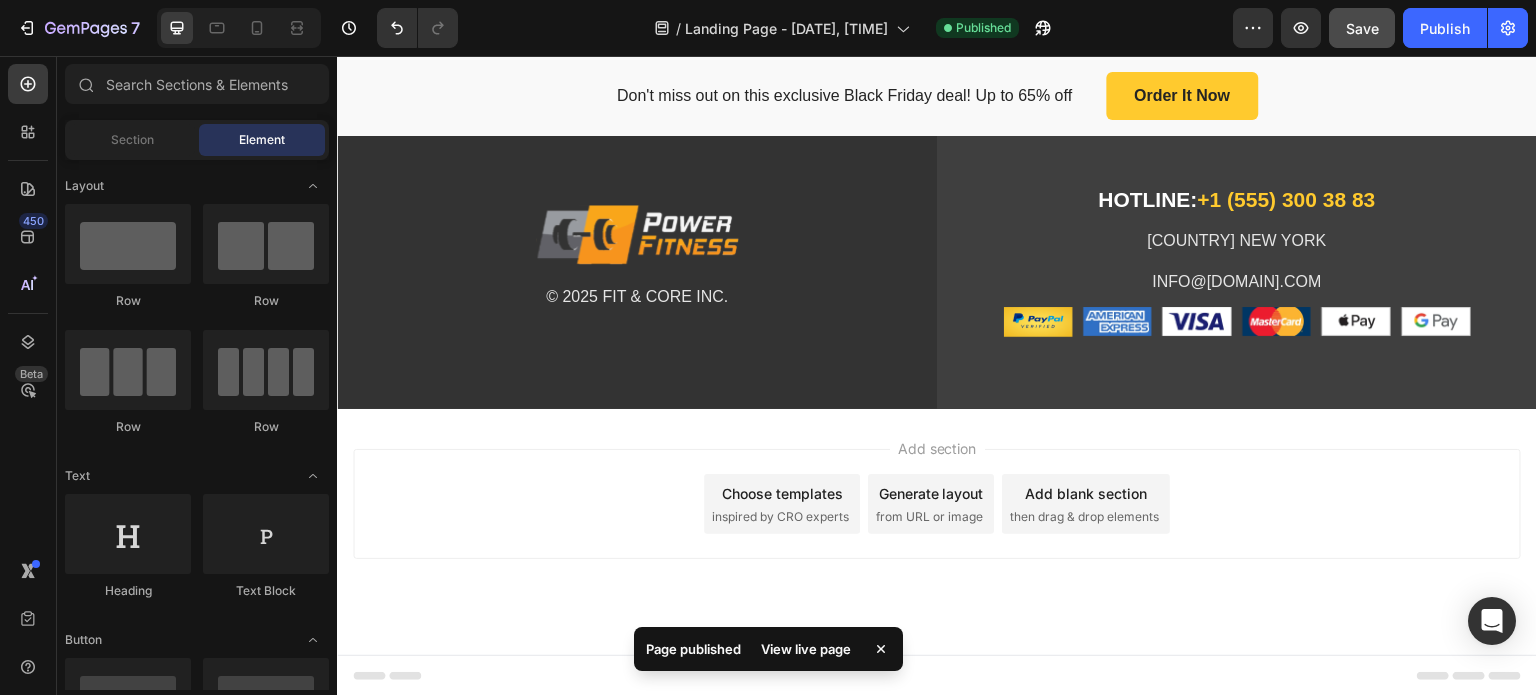 click on "View live page" at bounding box center [806, 649] 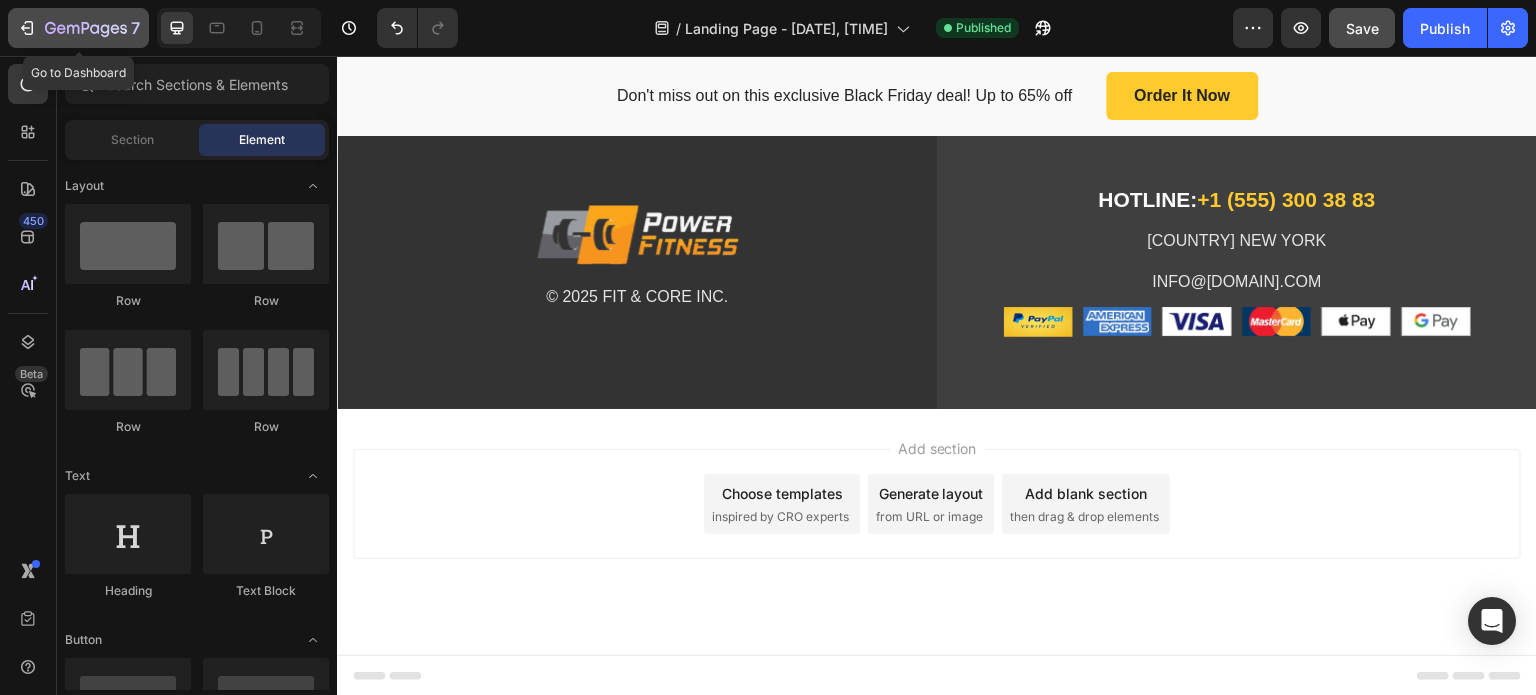 click 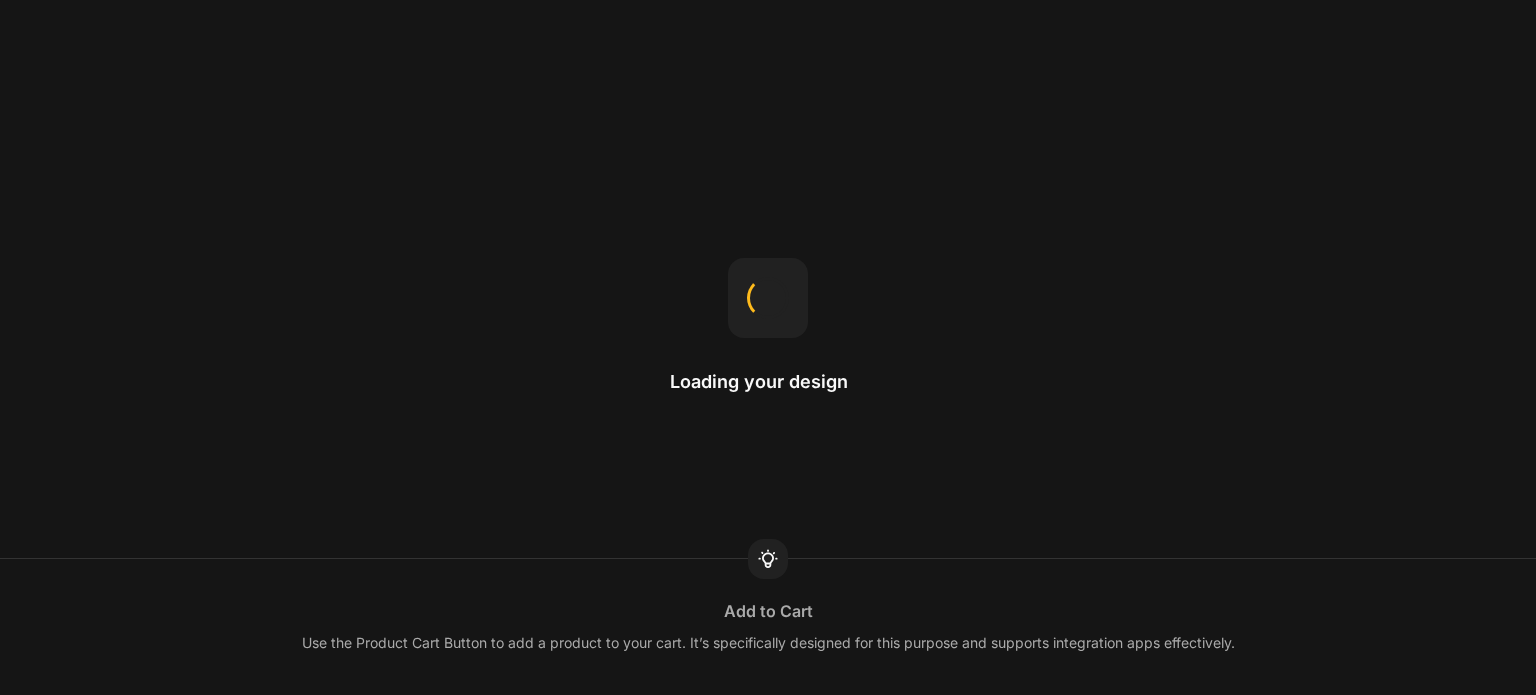 scroll, scrollTop: 0, scrollLeft: 0, axis: both 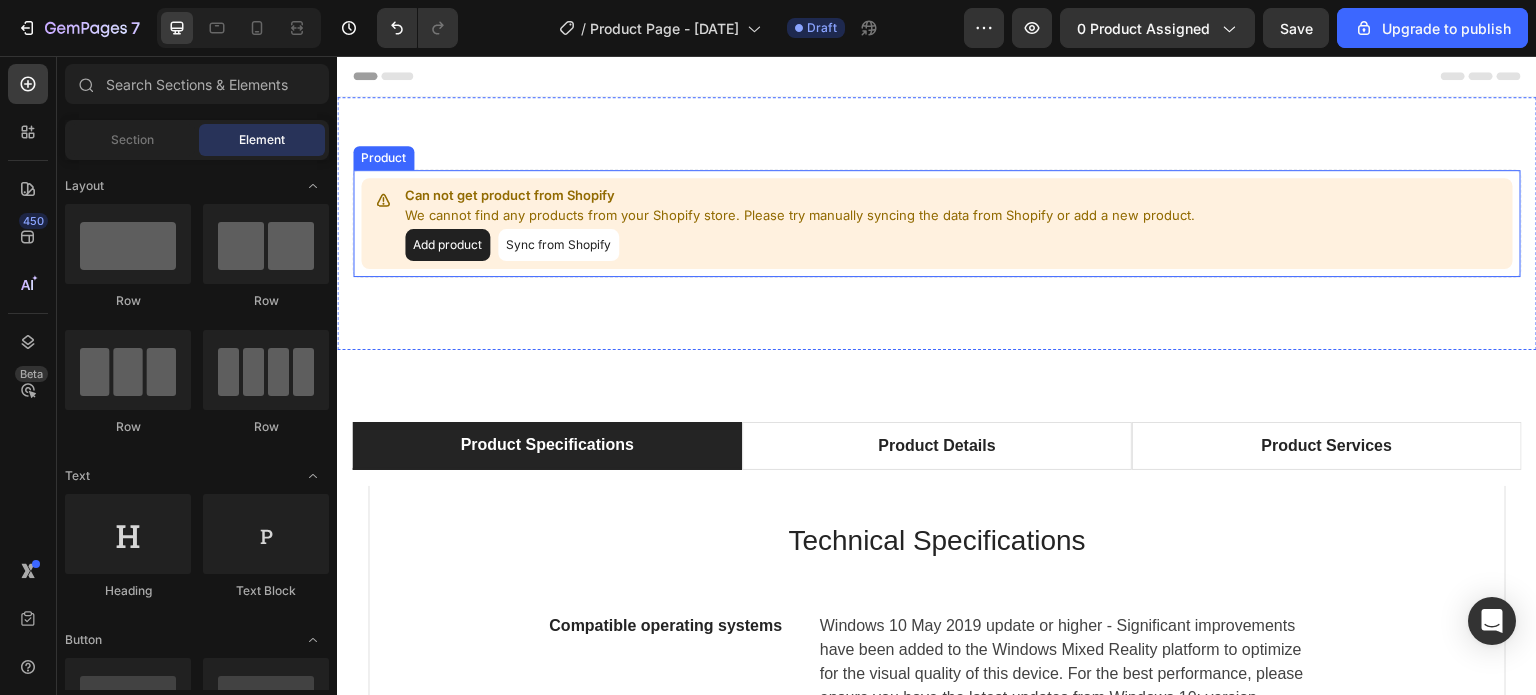 click on "Sync from Shopify" at bounding box center (558, 245) 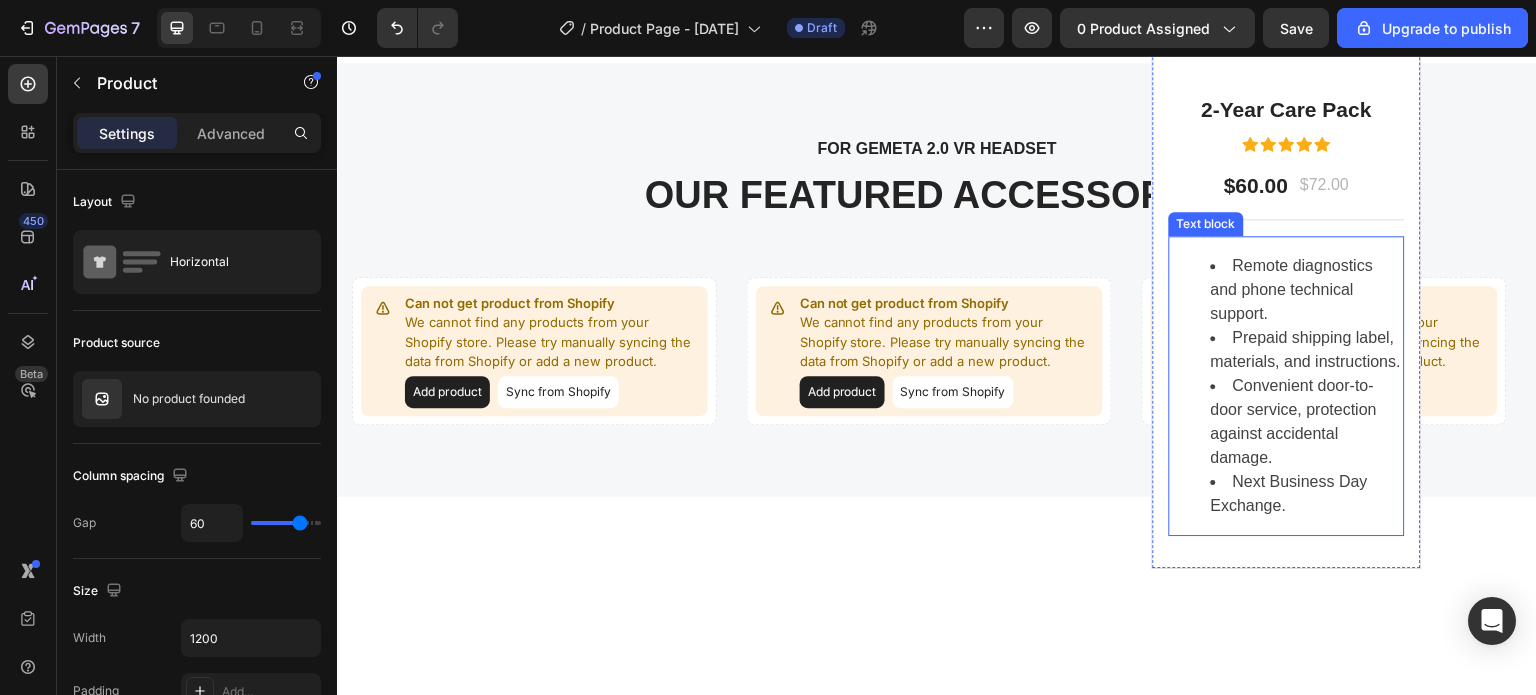 scroll, scrollTop: 5500, scrollLeft: 0, axis: vertical 